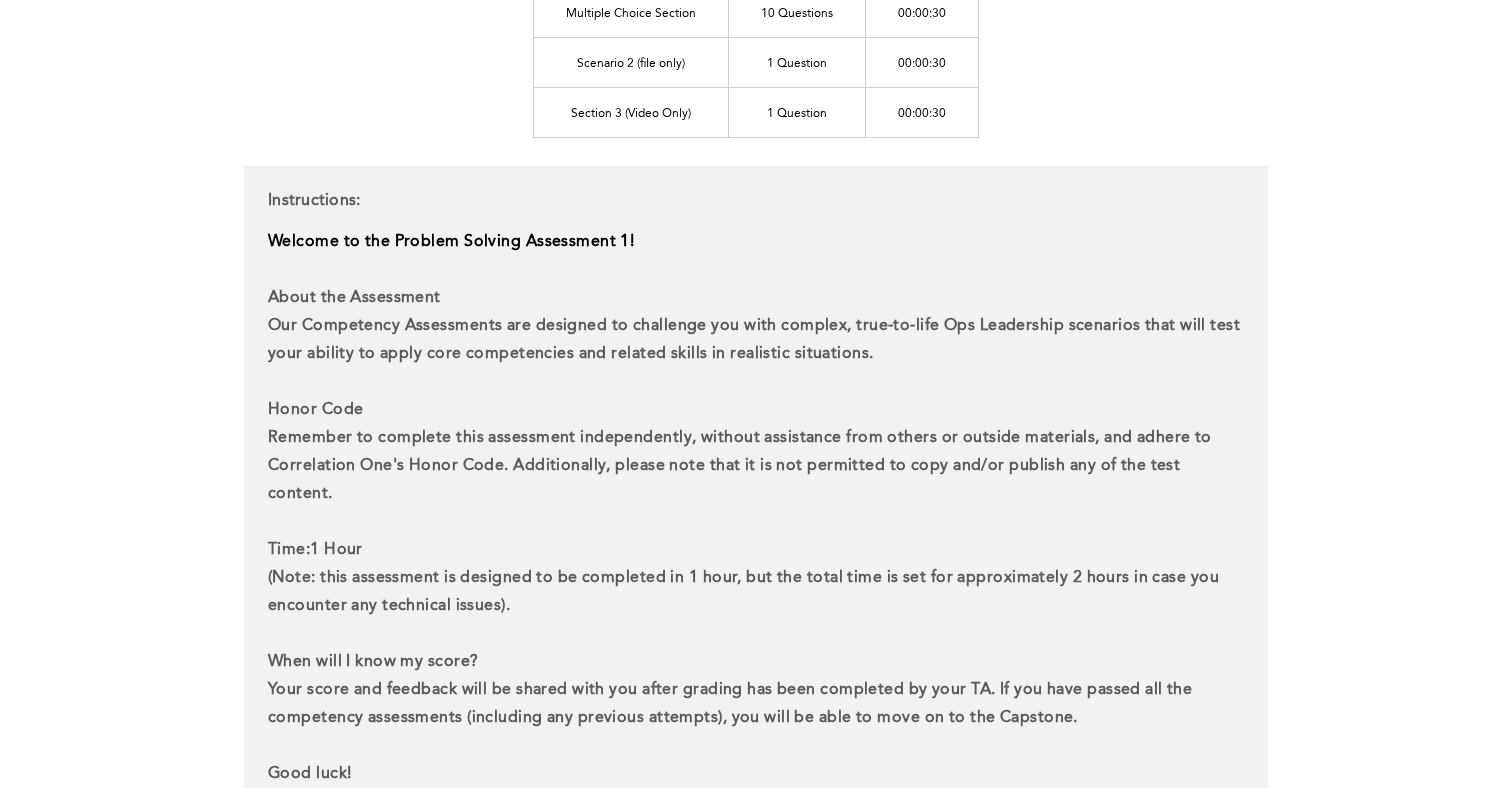 scroll, scrollTop: 675, scrollLeft: 0, axis: vertical 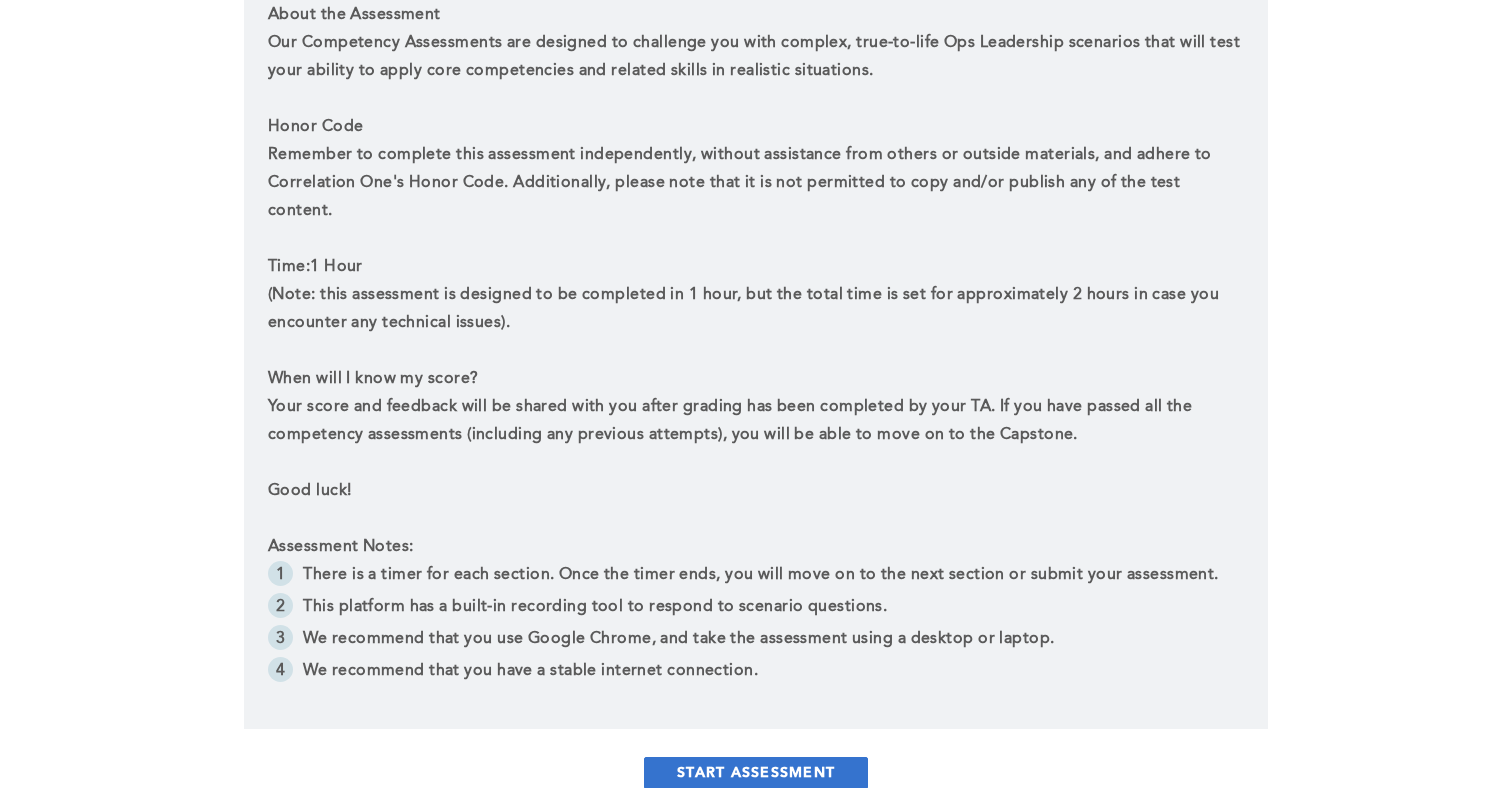click on "START ASSESSMENT" at bounding box center (756, 773) 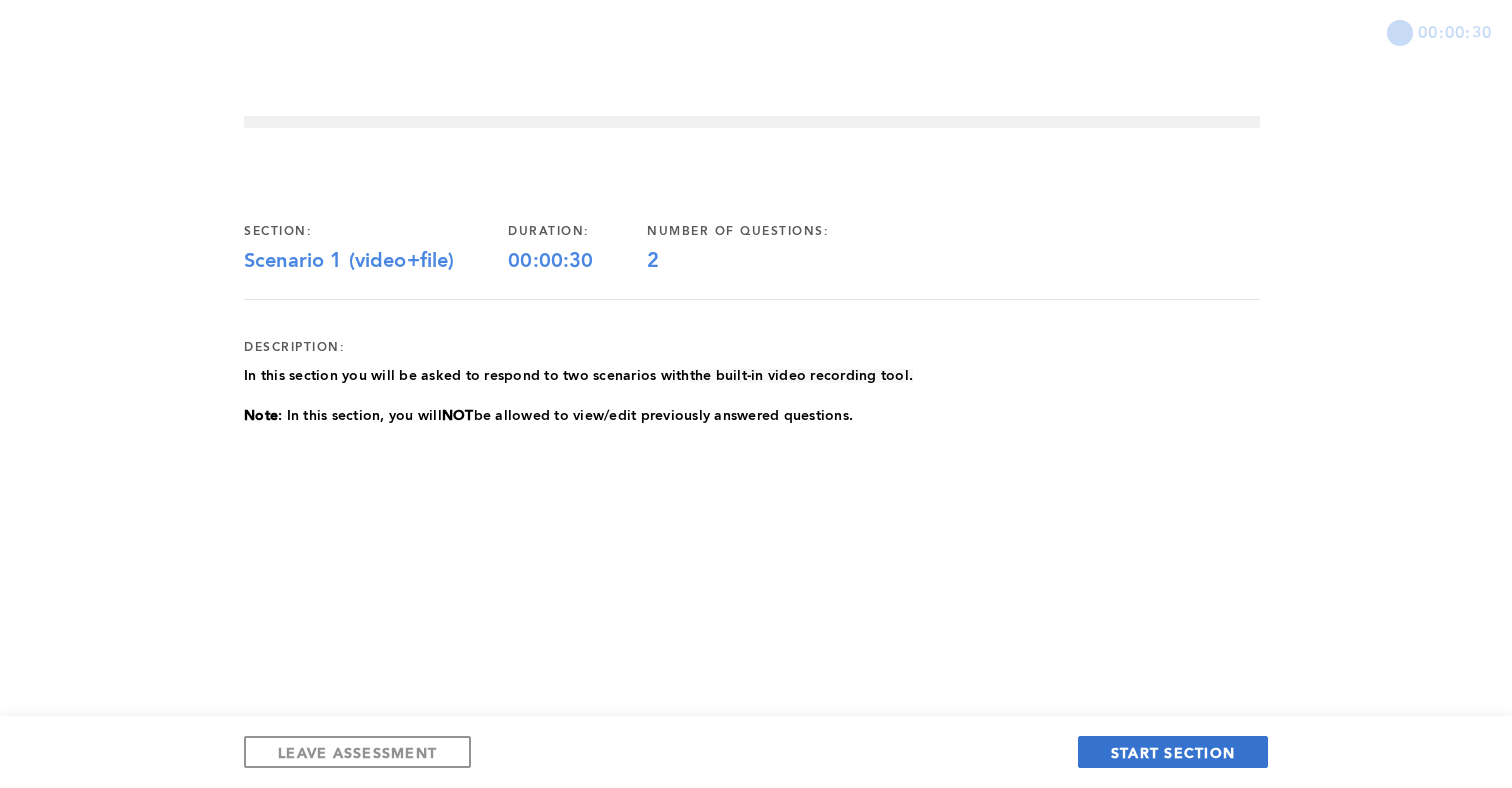 click on "START SECTION" at bounding box center (1173, 752) 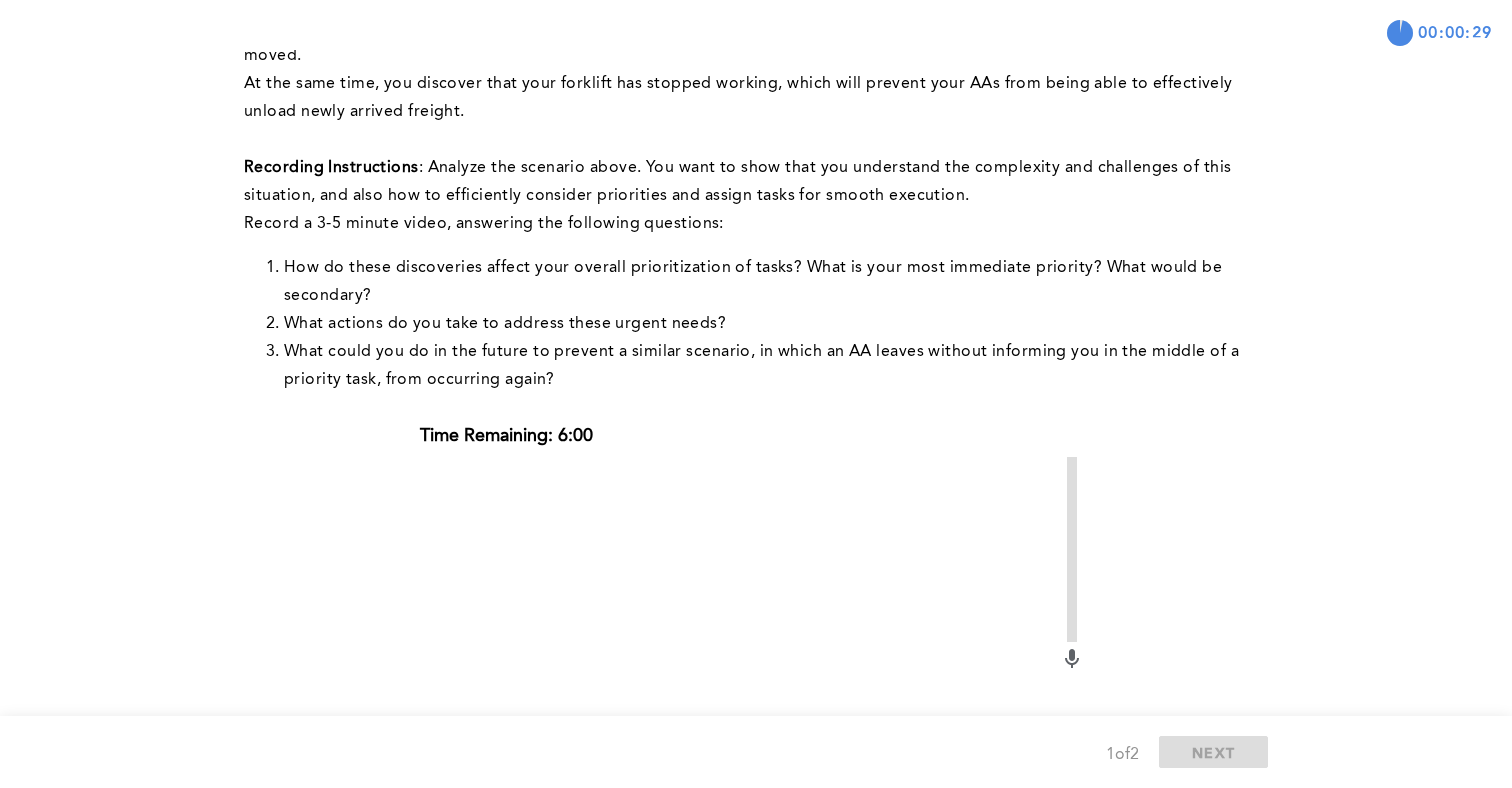 scroll, scrollTop: 655, scrollLeft: 0, axis: vertical 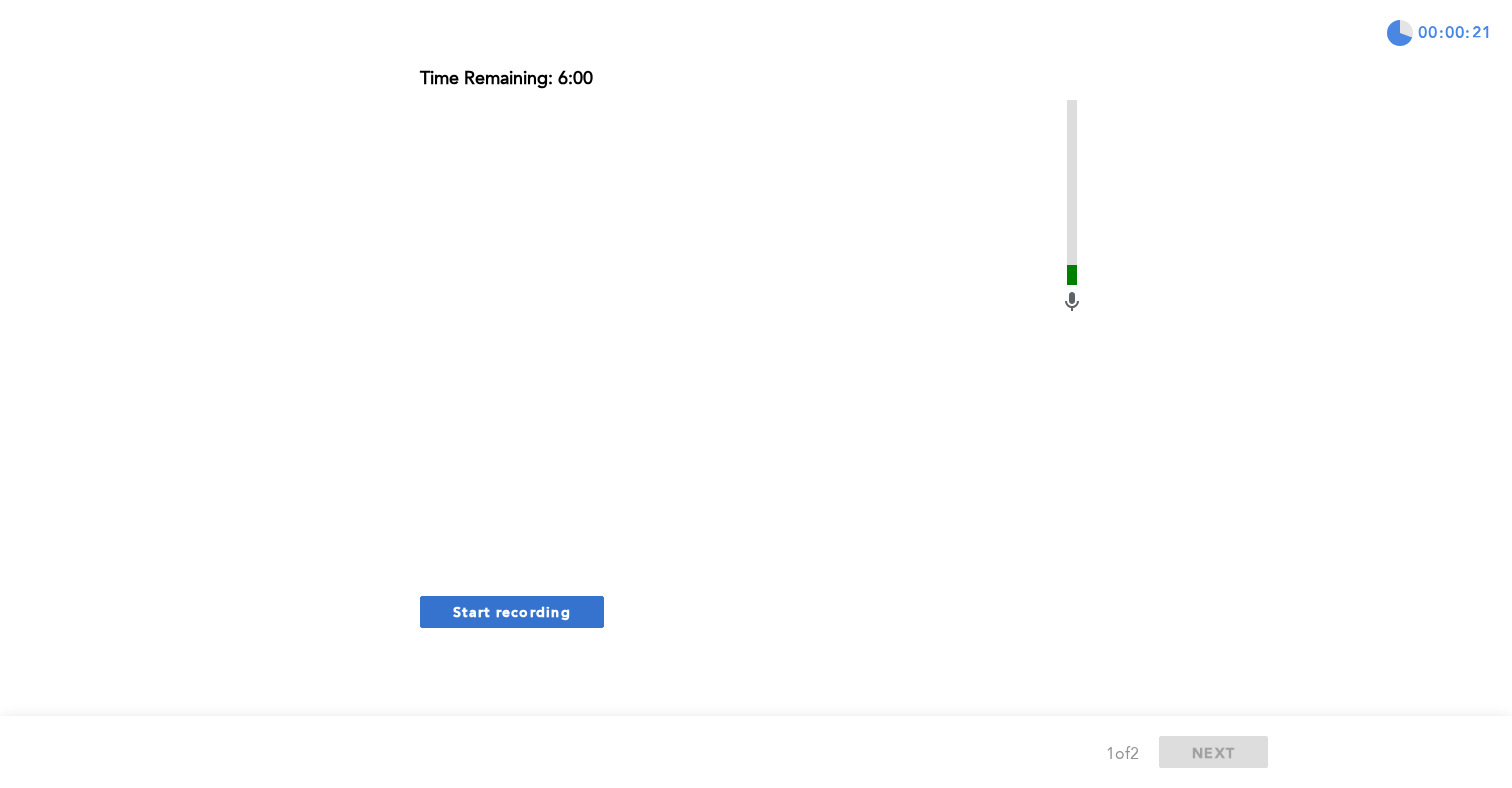 click on "Start recording" at bounding box center [512, 611] 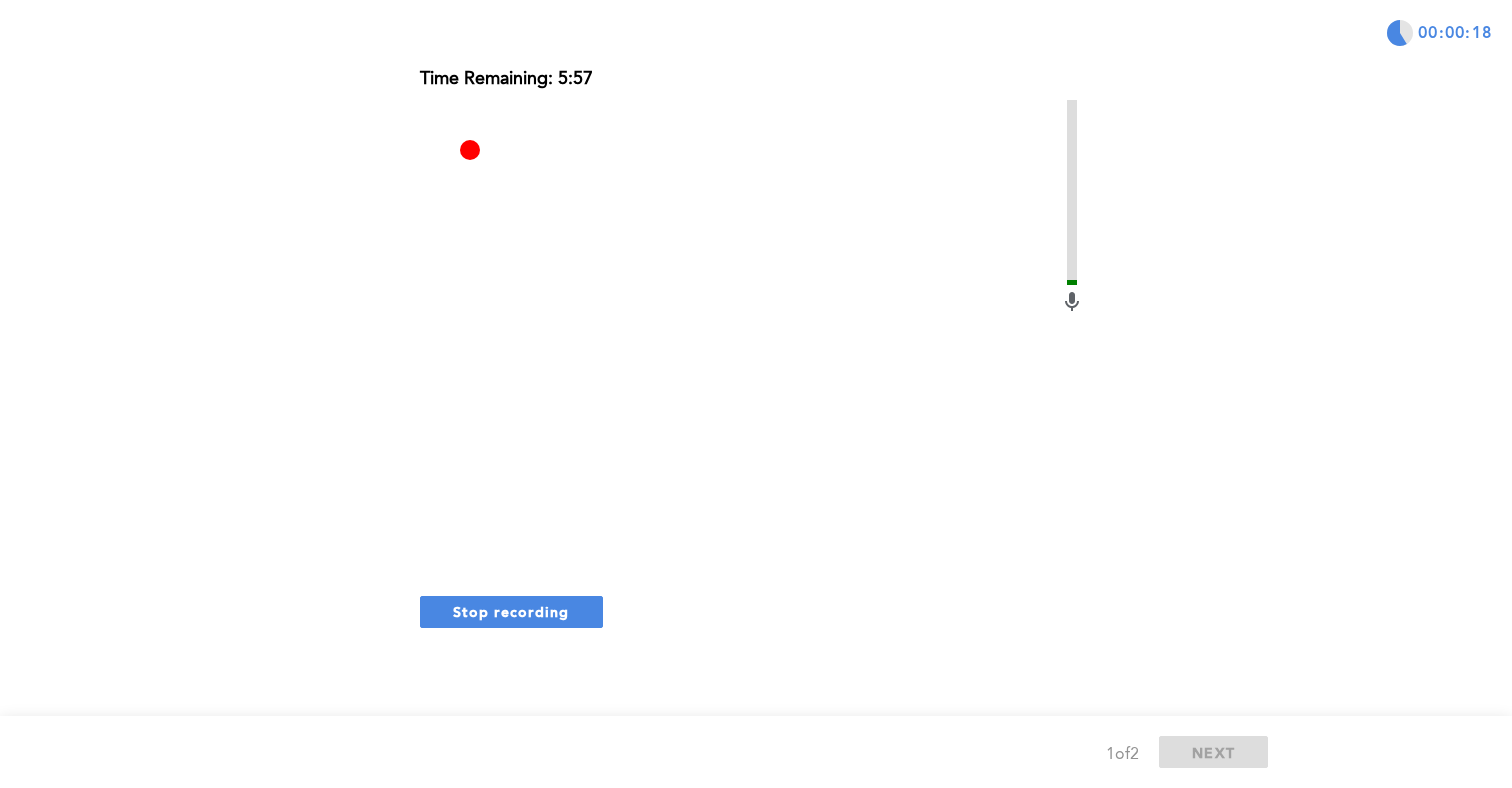 click on "Stop recording" at bounding box center (511, 611) 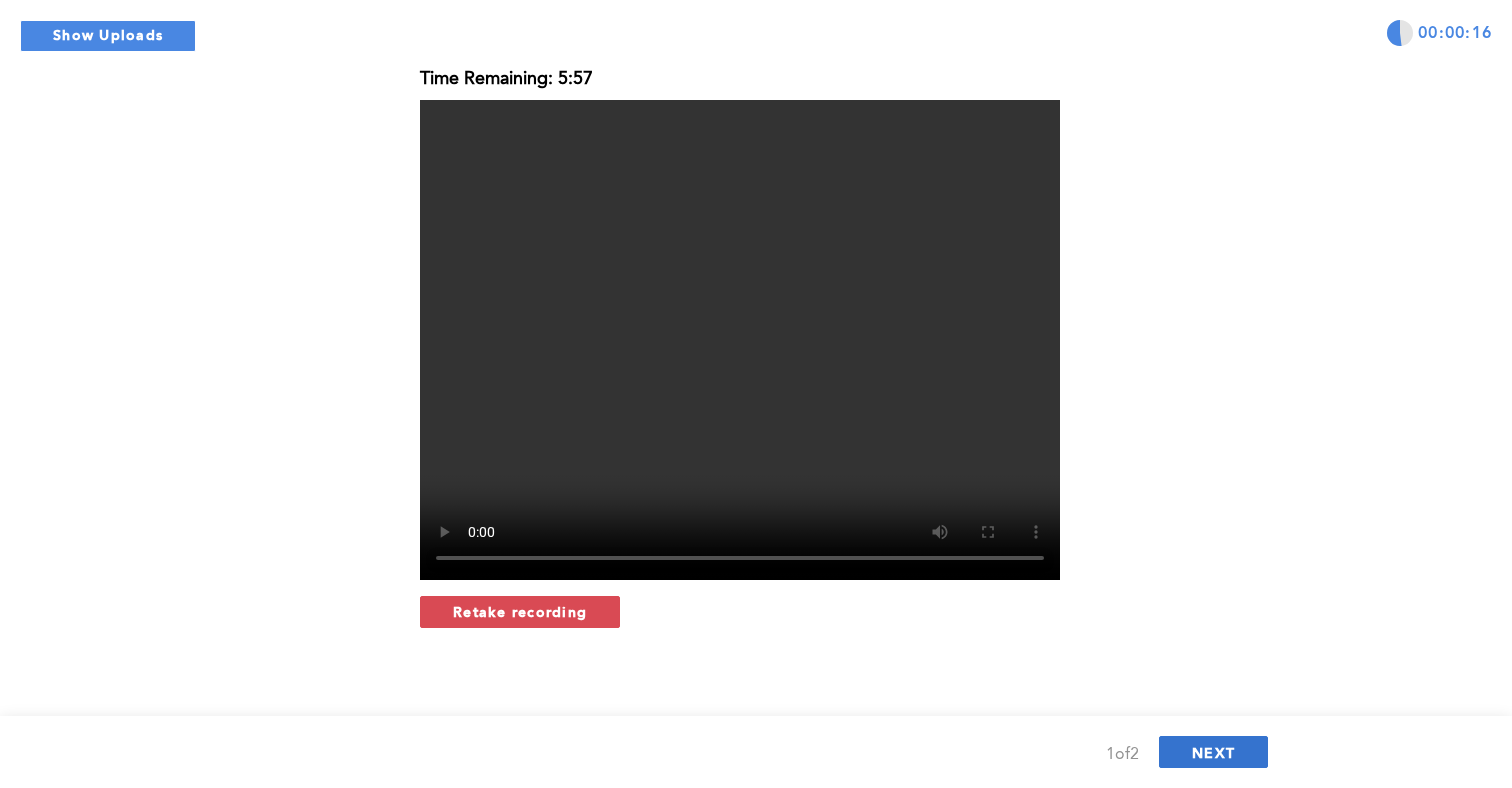 click on "NEXT" at bounding box center [1213, 752] 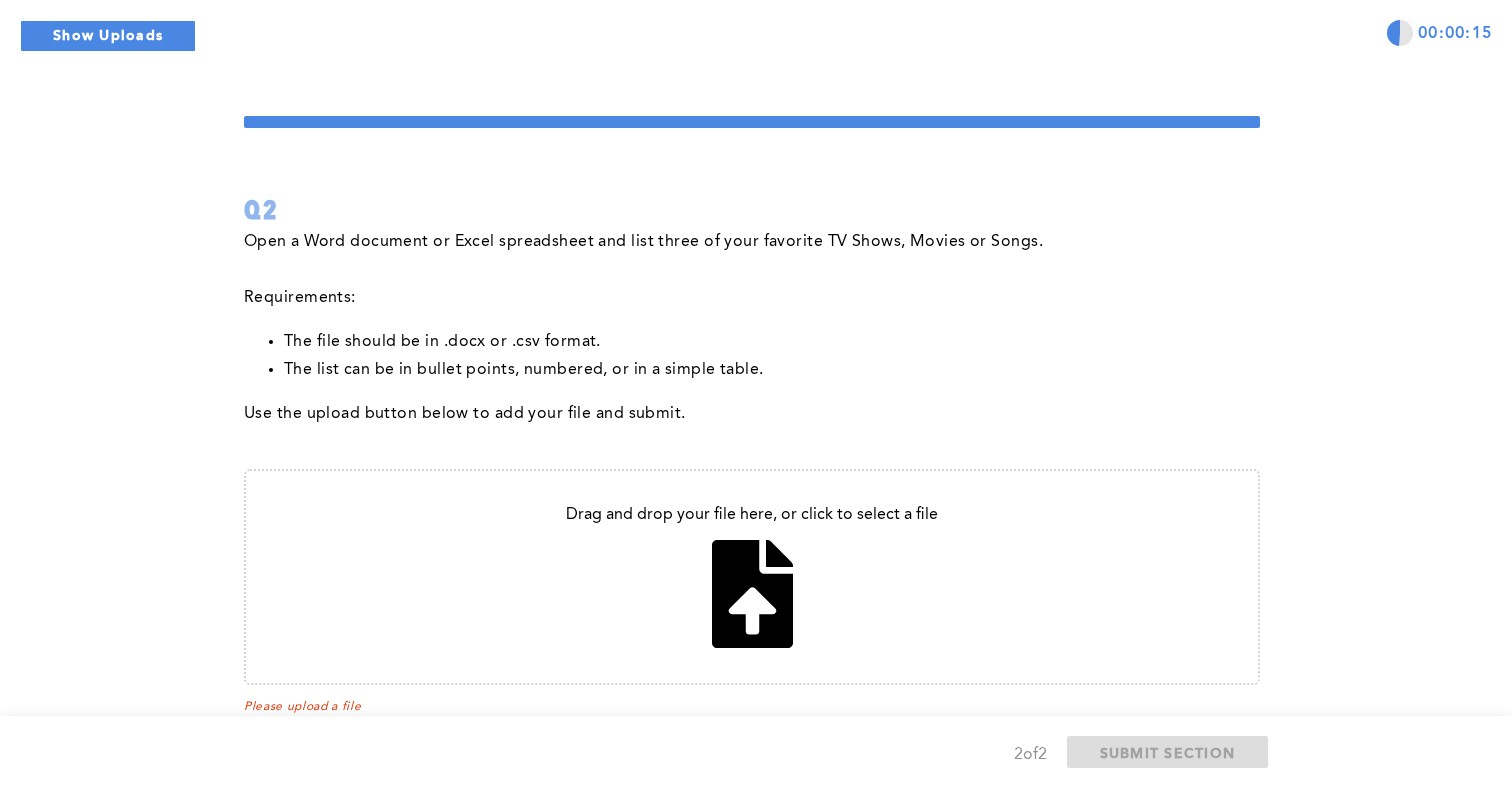 scroll, scrollTop: 57, scrollLeft: 0, axis: vertical 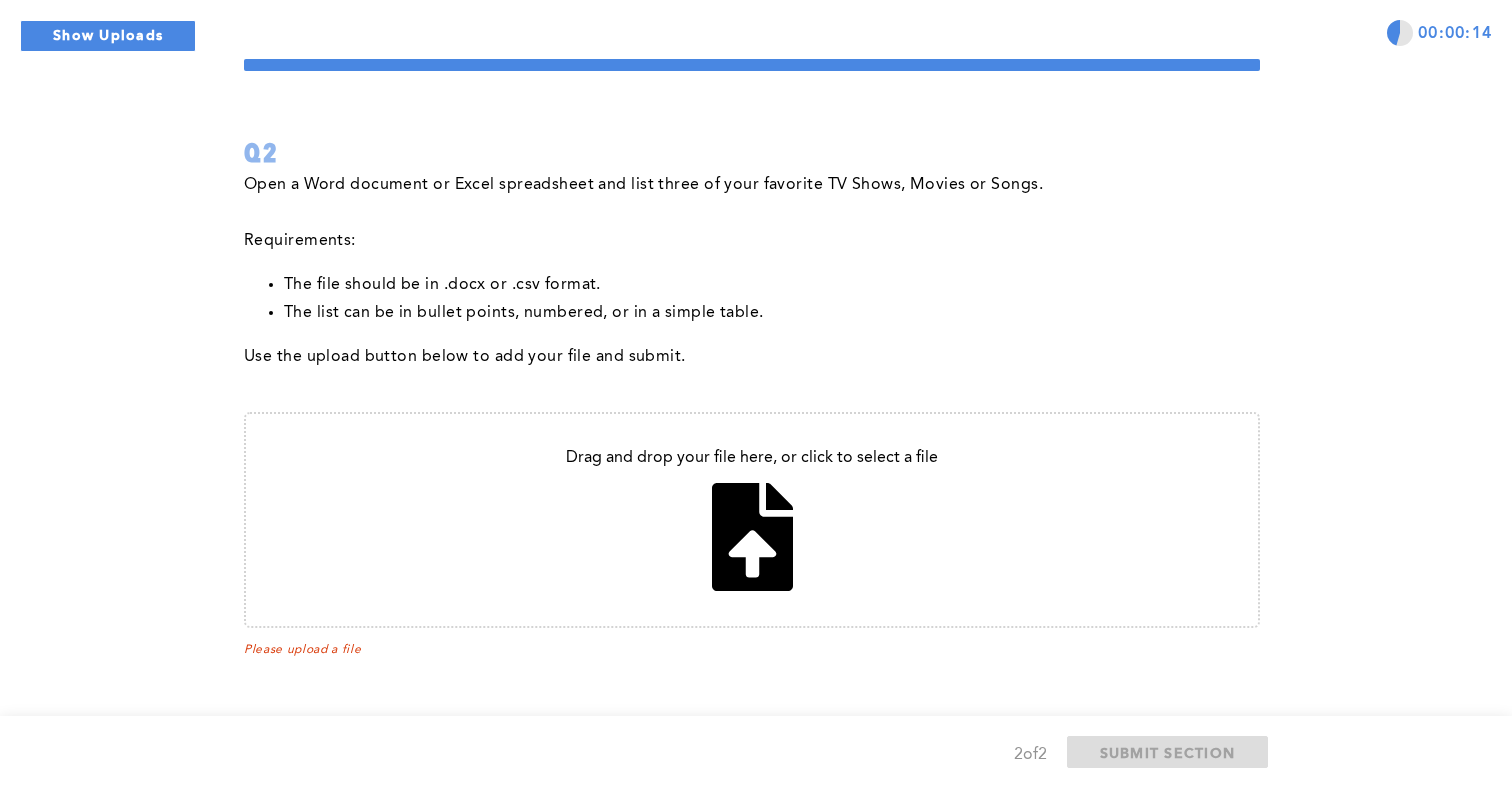click at bounding box center (752, 520) 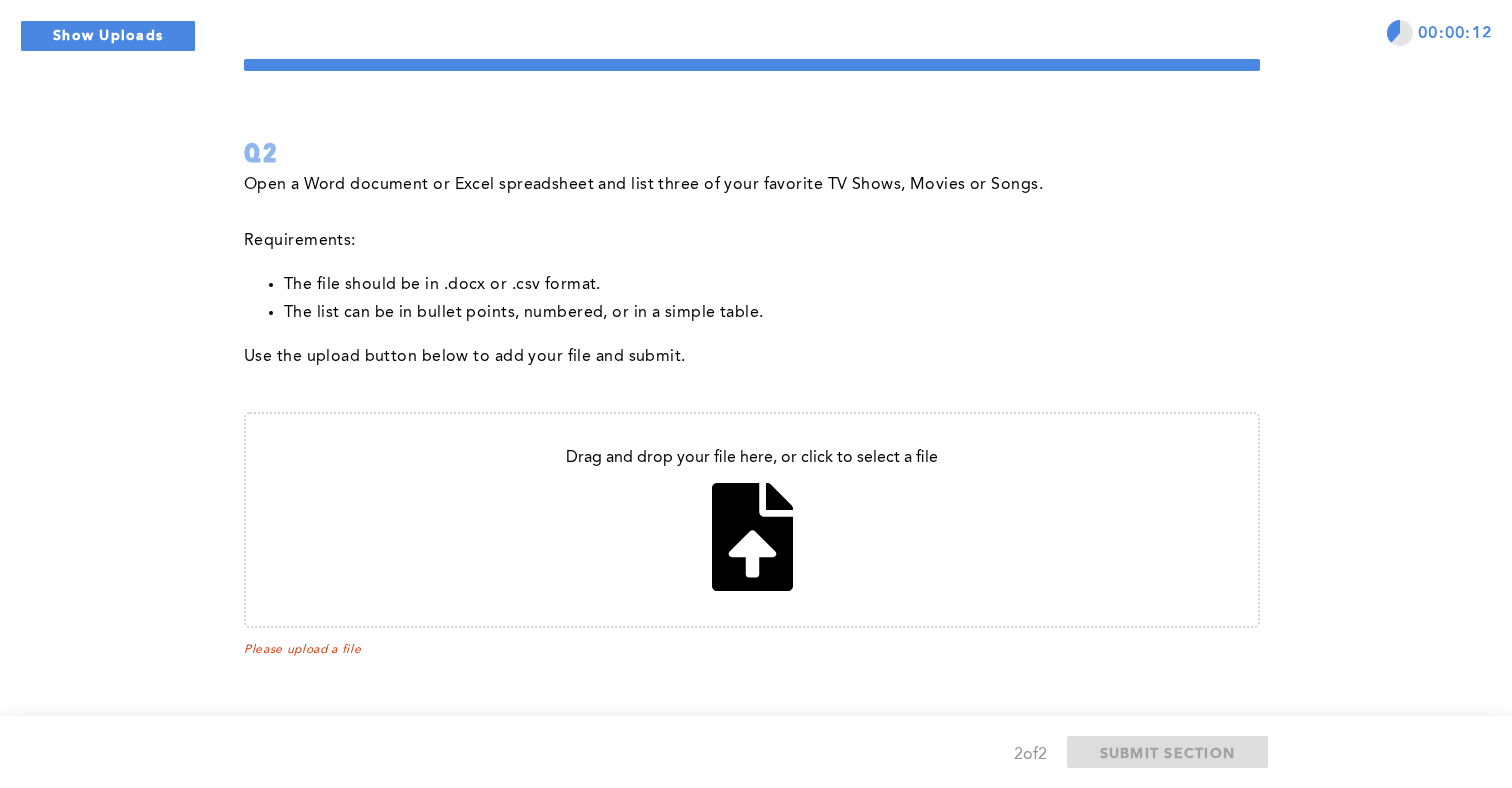 type on "C:\fakepath\test.png" 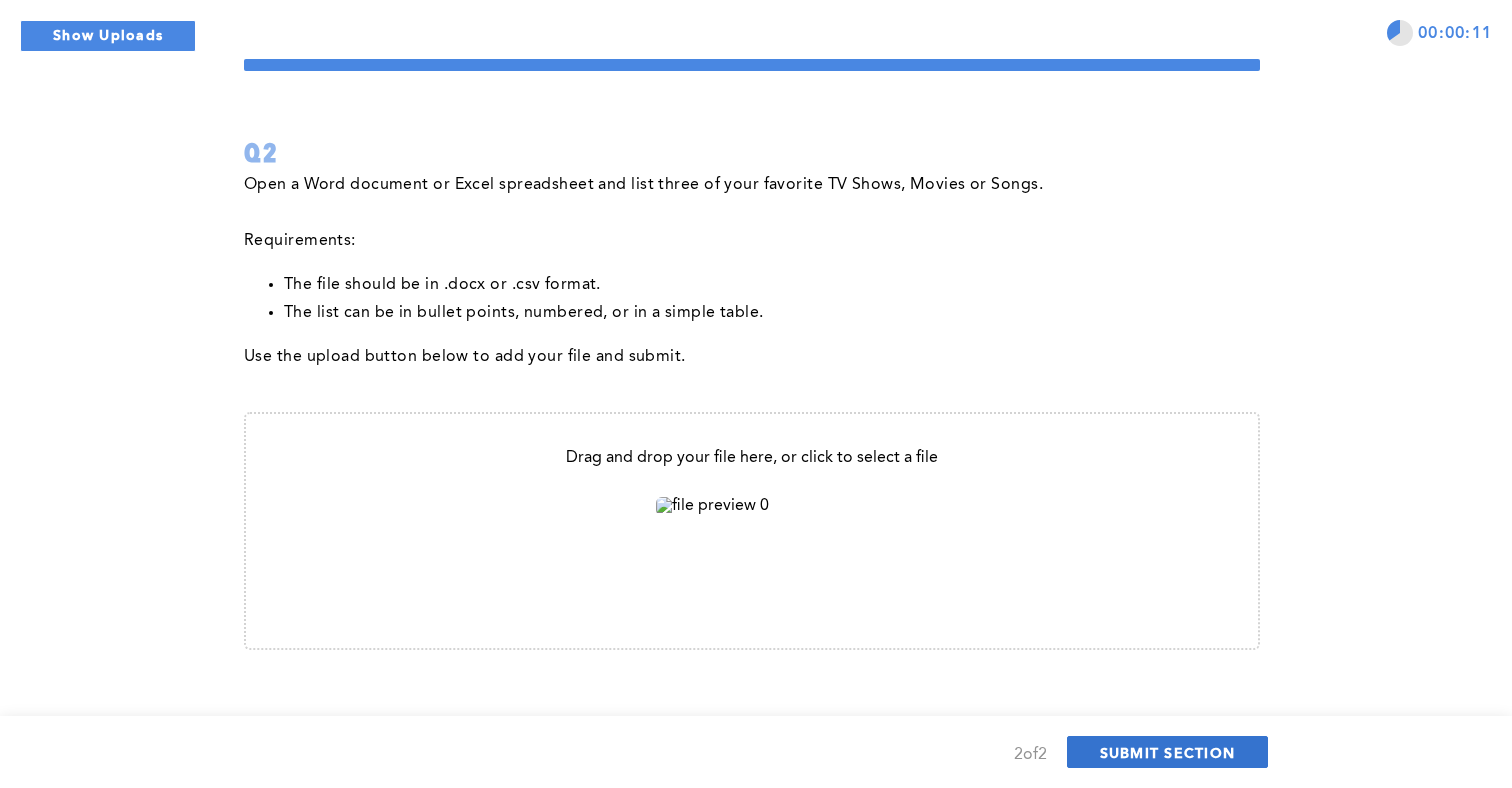 click on "SUBMIT SECTION" at bounding box center (1168, 752) 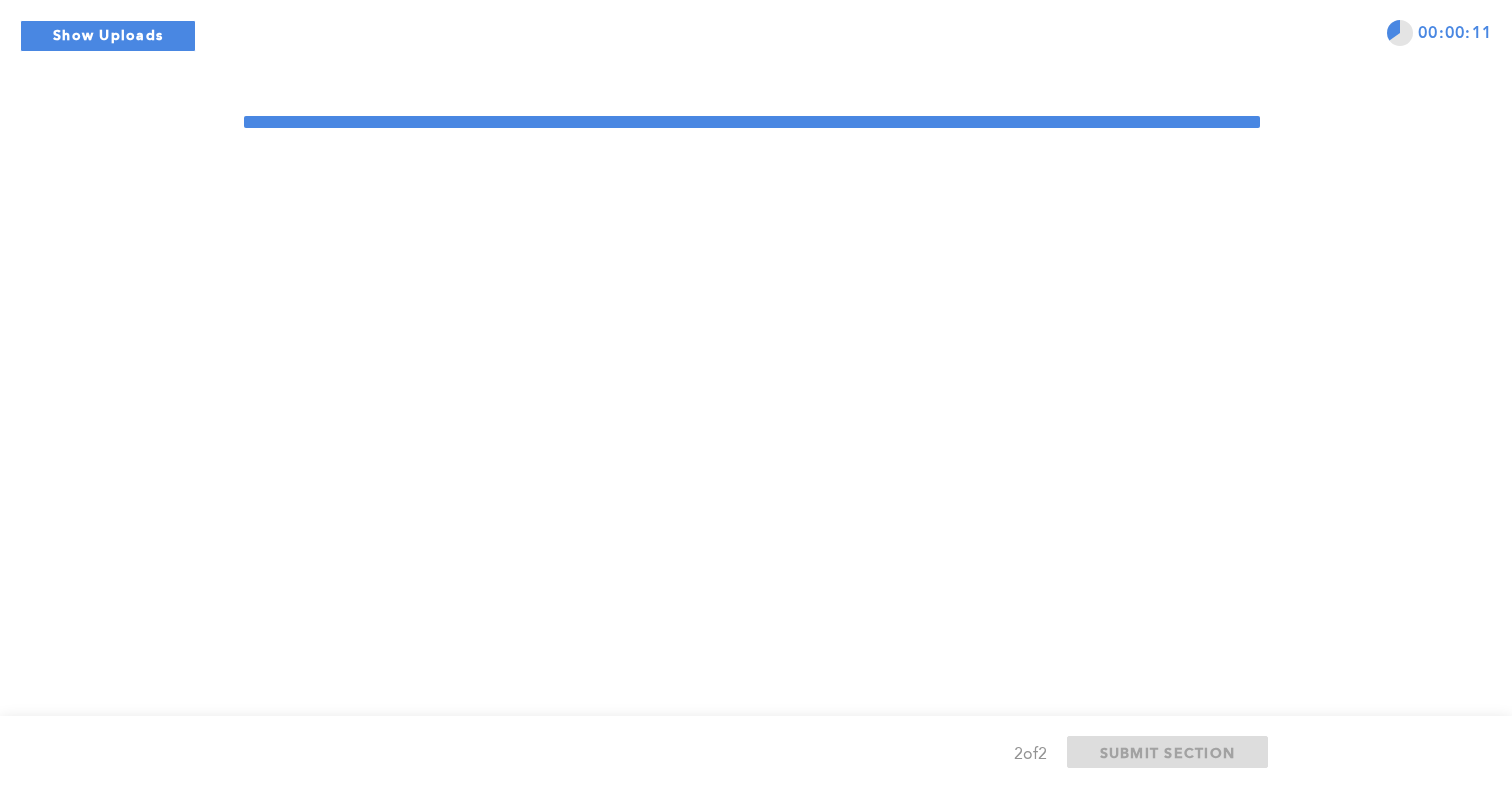 scroll, scrollTop: 0, scrollLeft: 0, axis: both 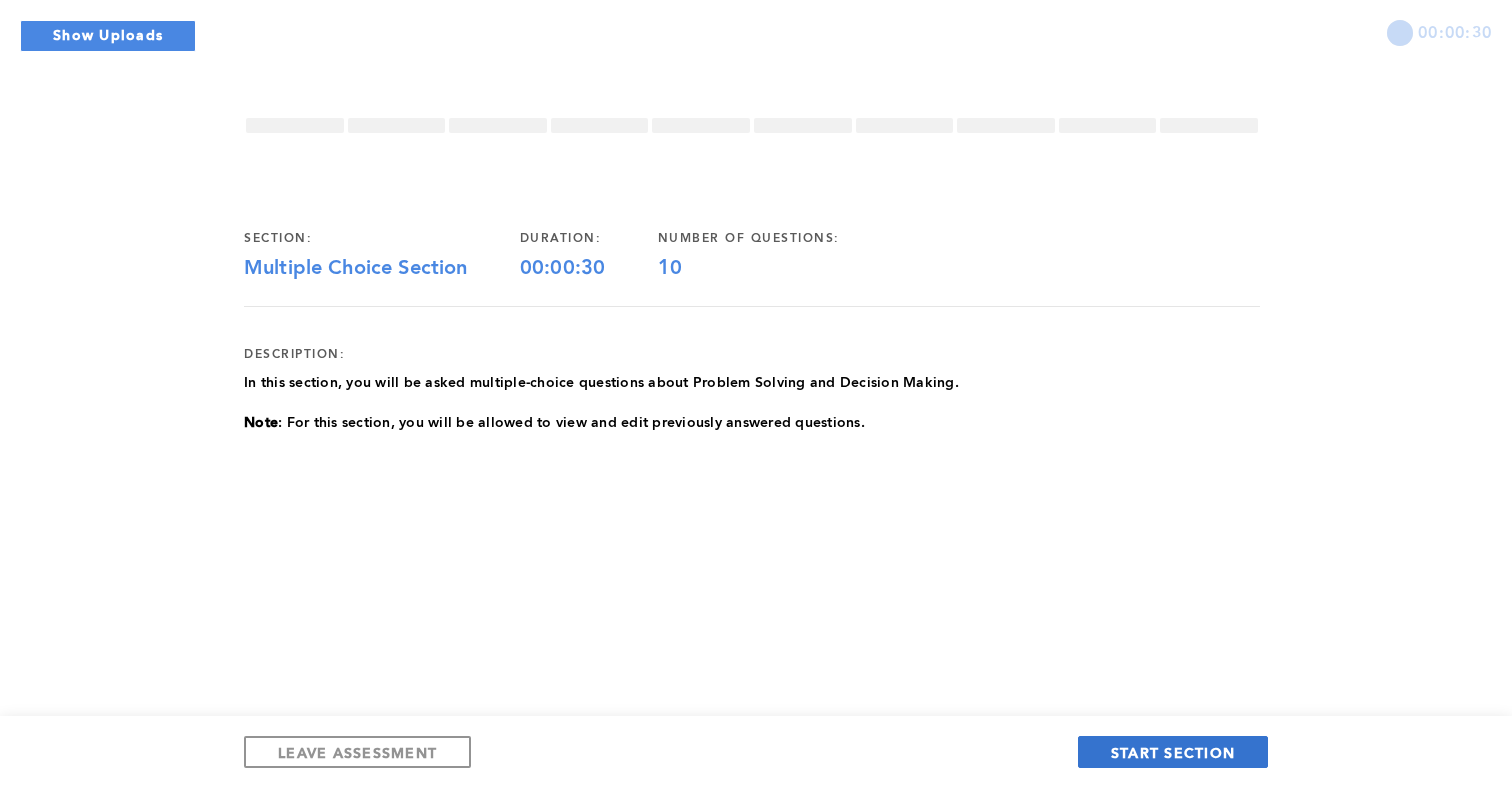 click on "START SECTION" at bounding box center (1173, 752) 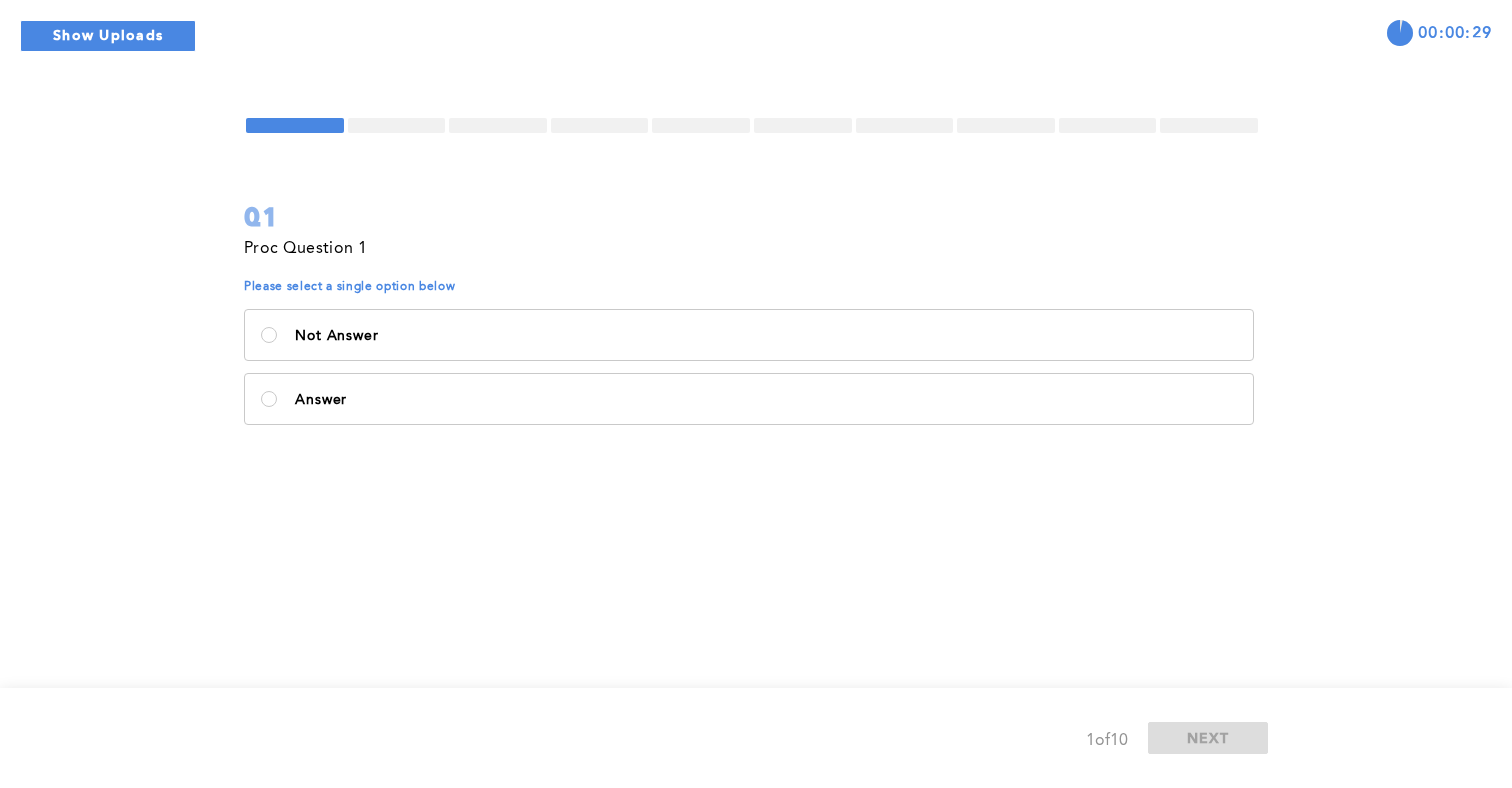 click on "Answer" at bounding box center (766, 400) 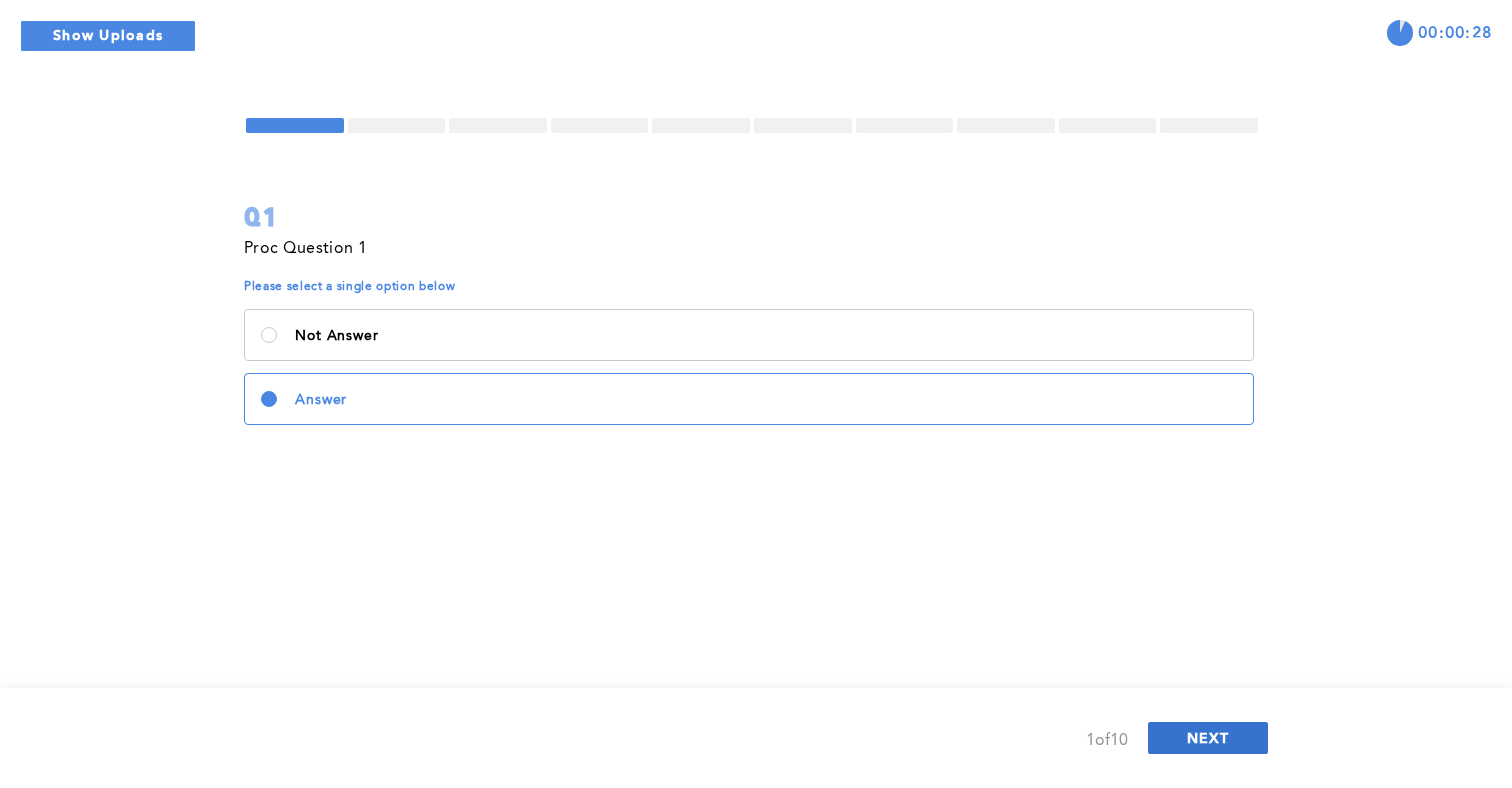 click on "NEXT" at bounding box center (1208, 738) 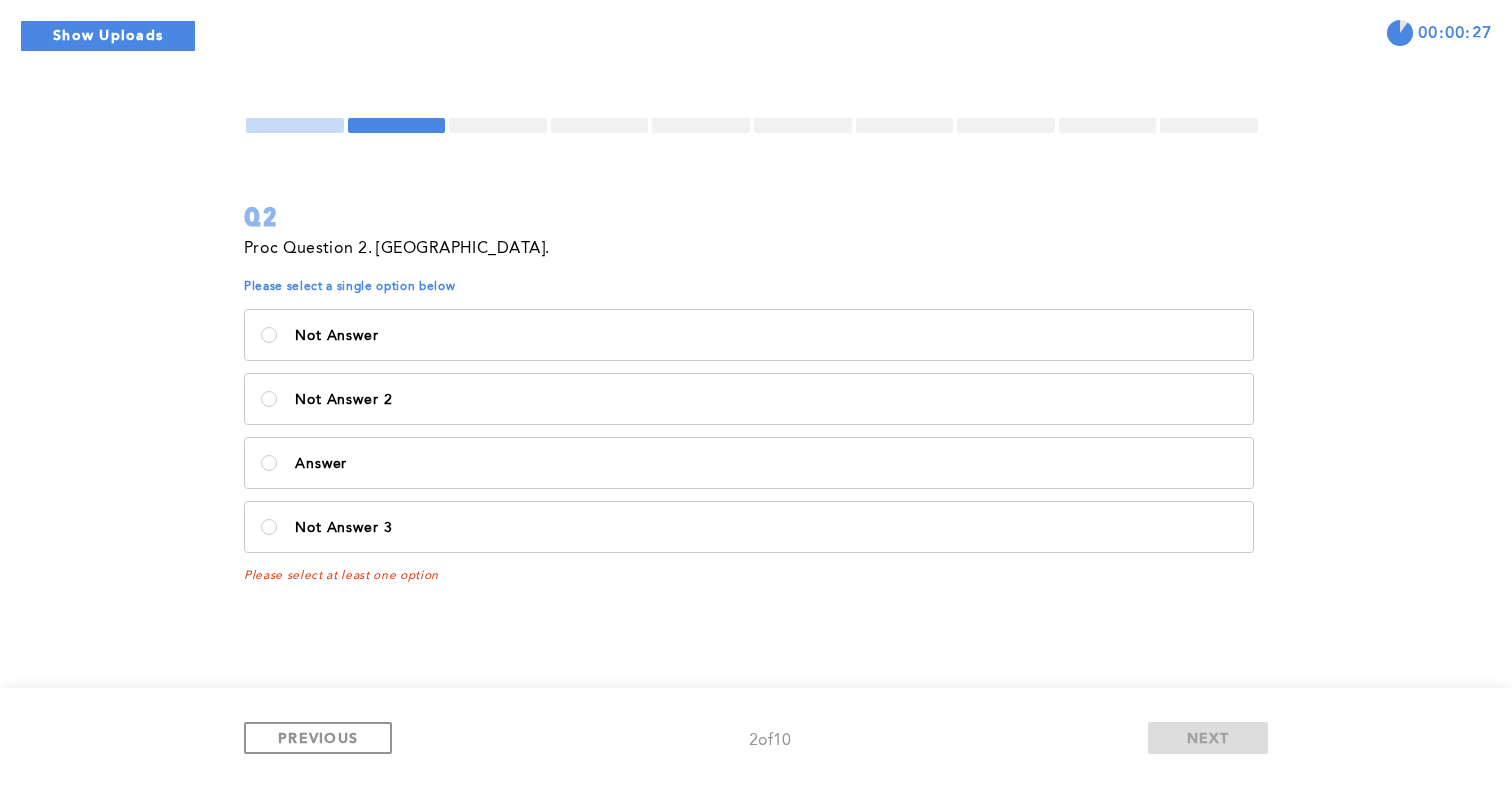 click on "Not Answer 2" at bounding box center (766, 400) 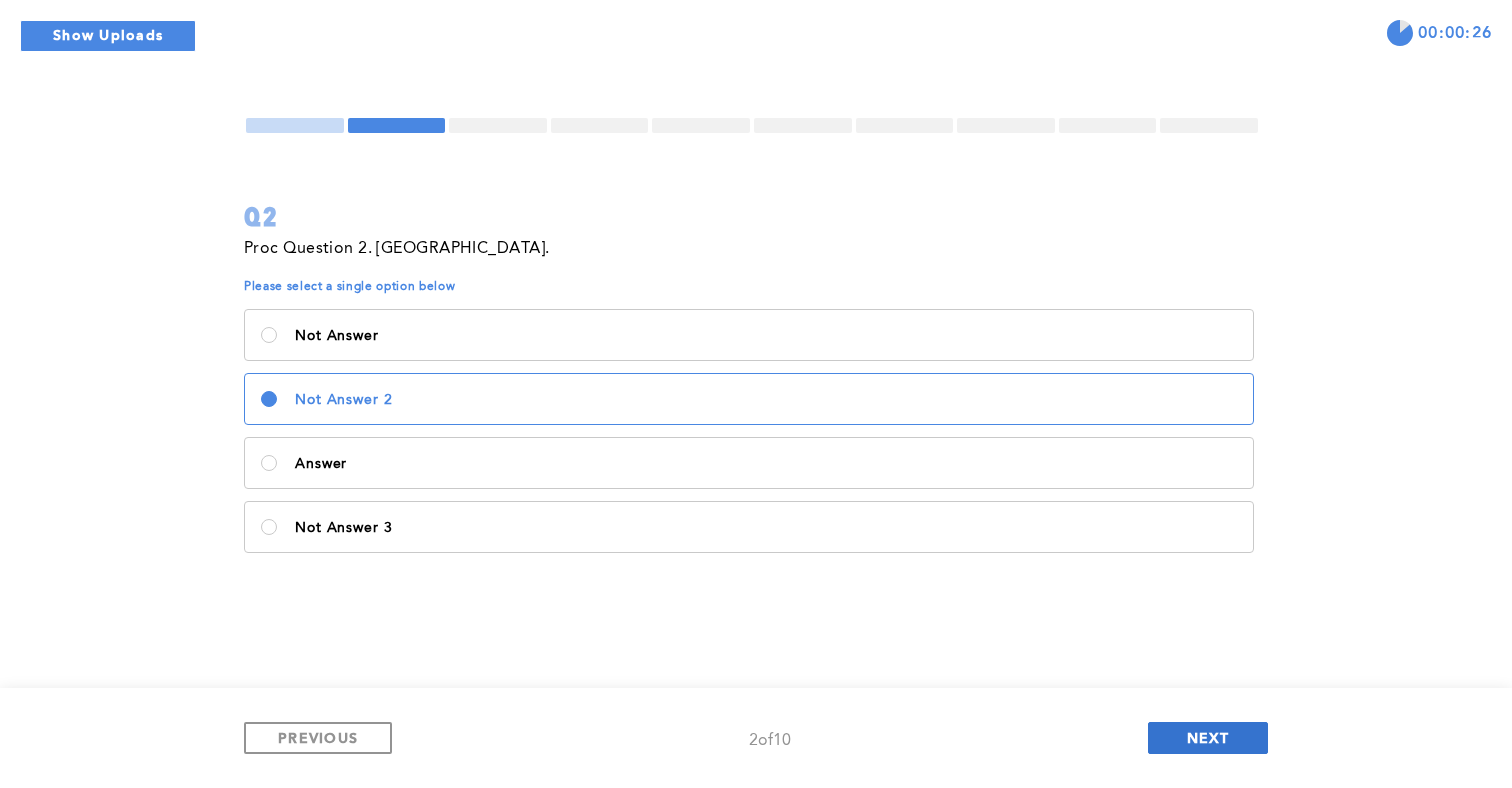 click on "NEXT" at bounding box center [1208, 737] 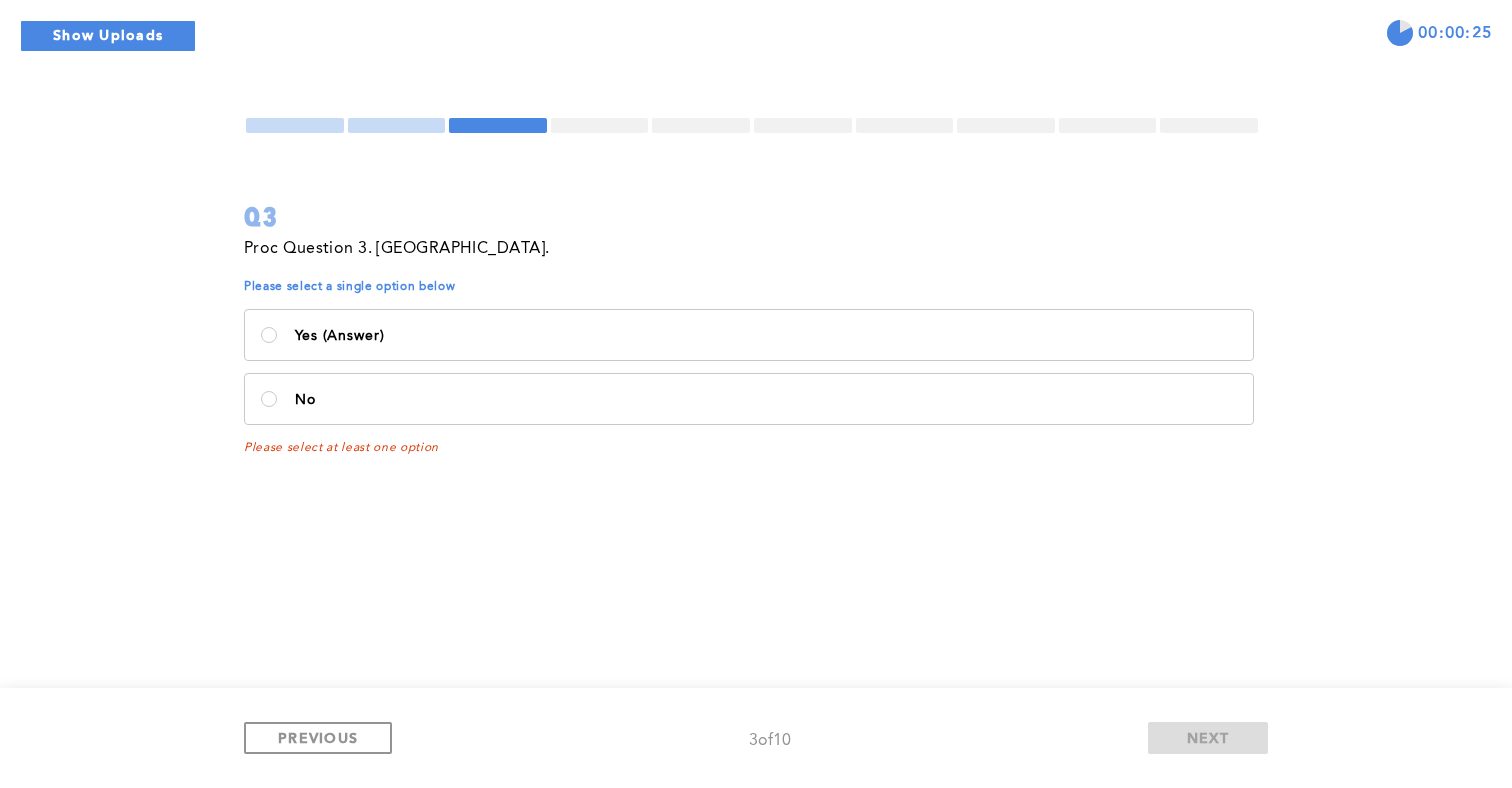 click on "No" at bounding box center [766, 400] 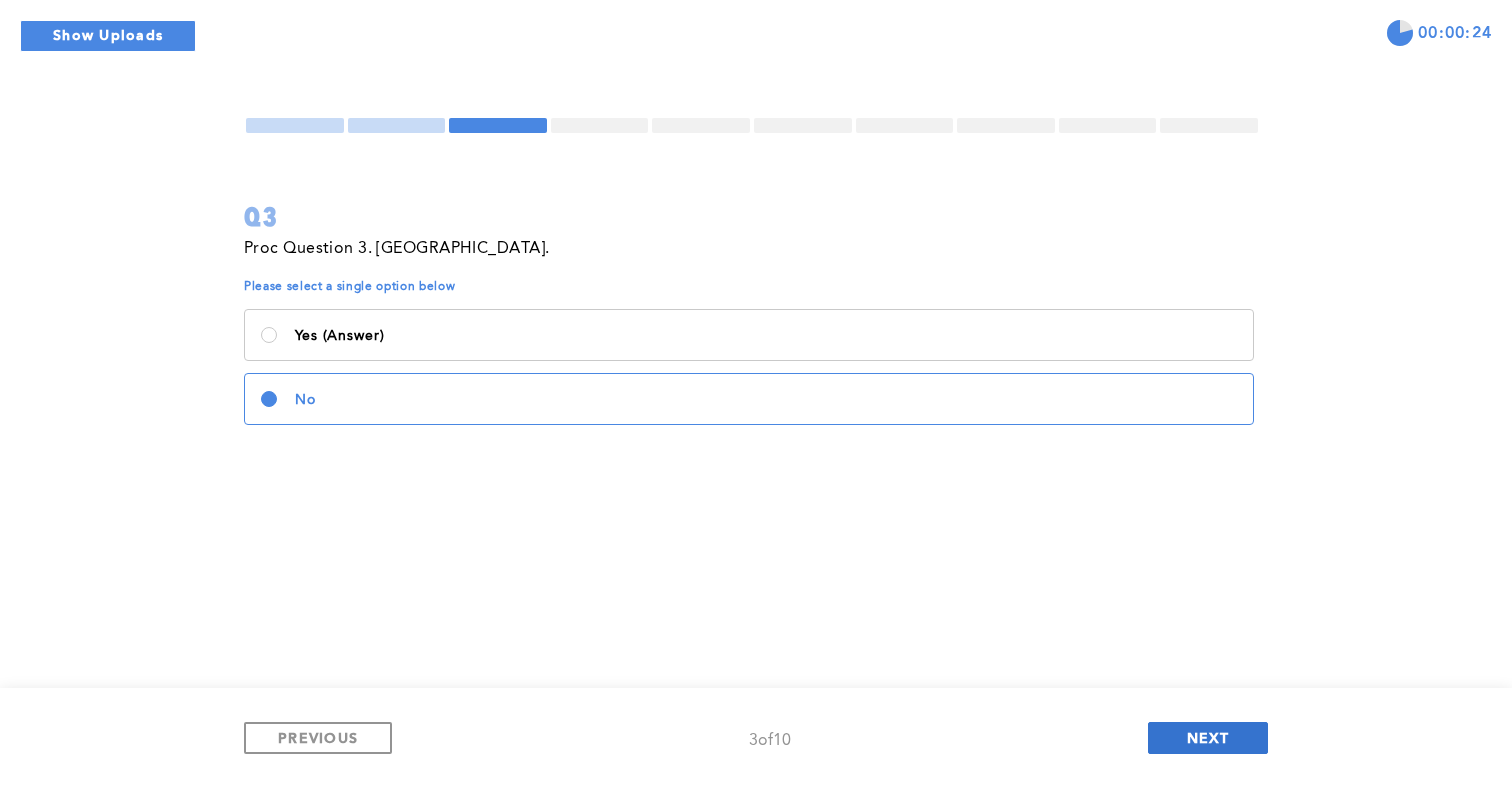 click on "NEXT" at bounding box center (1208, 738) 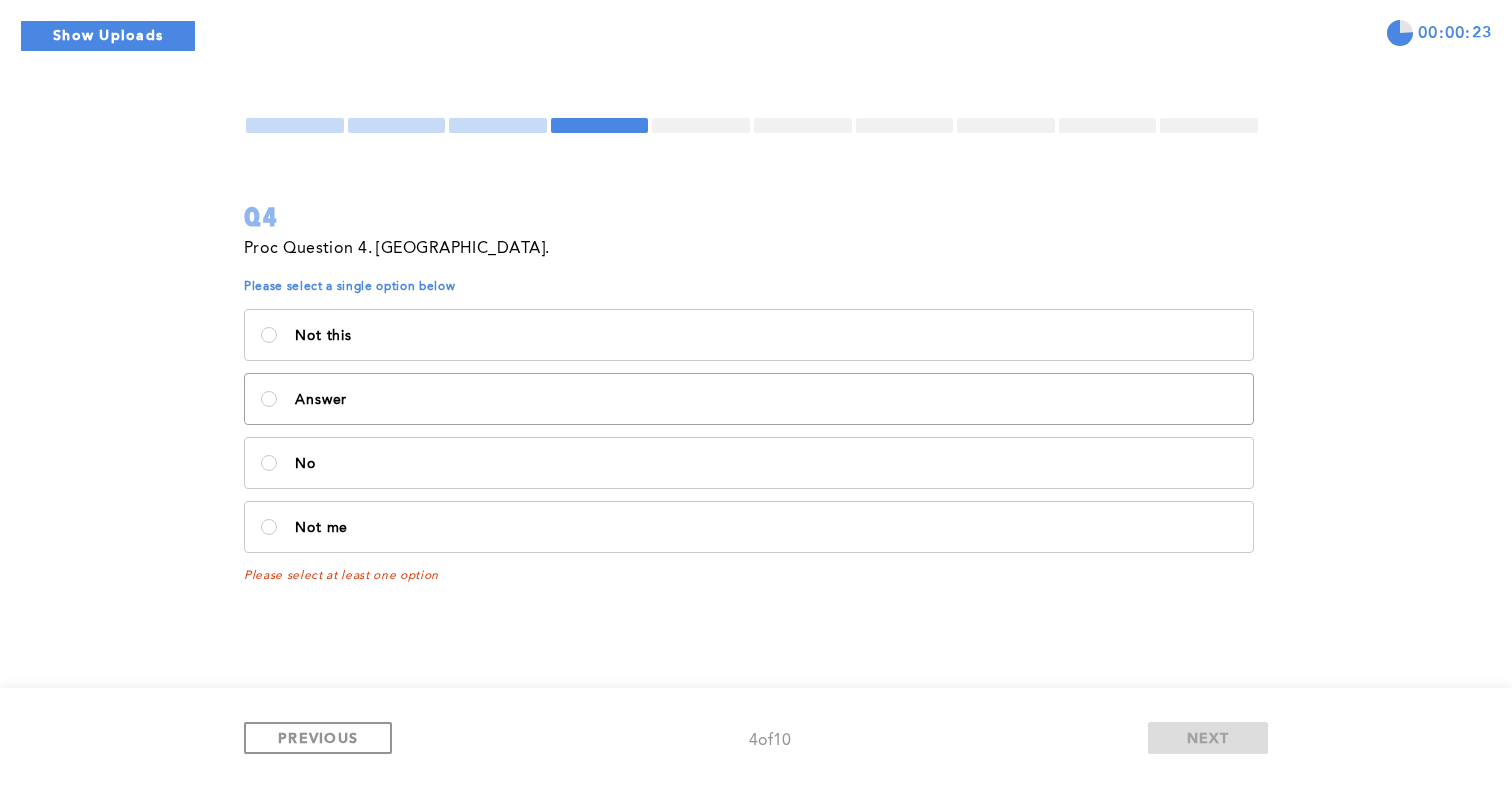 click on "Answer" at bounding box center (749, 399) 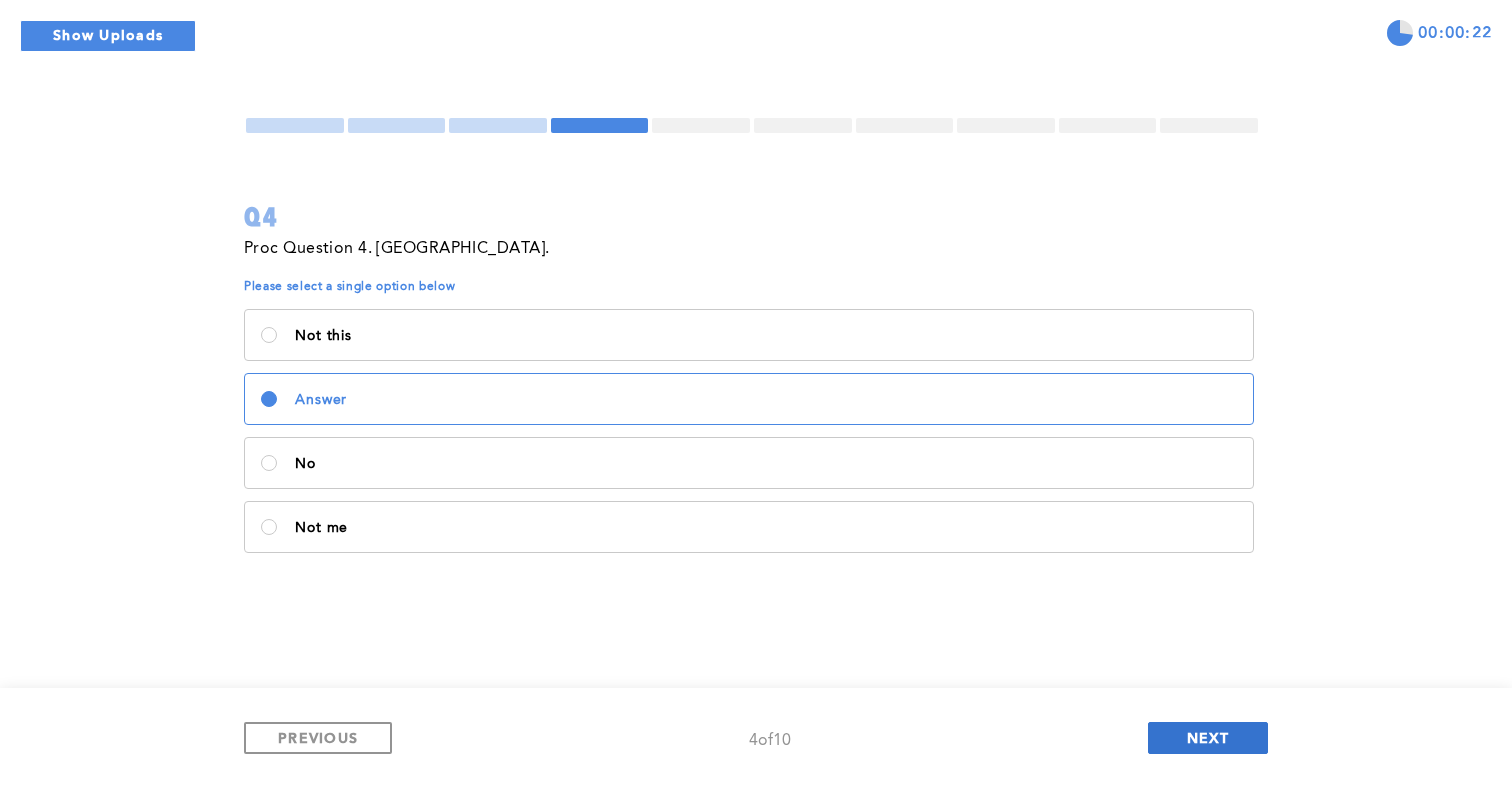 click on "NEXT" at bounding box center [1208, 738] 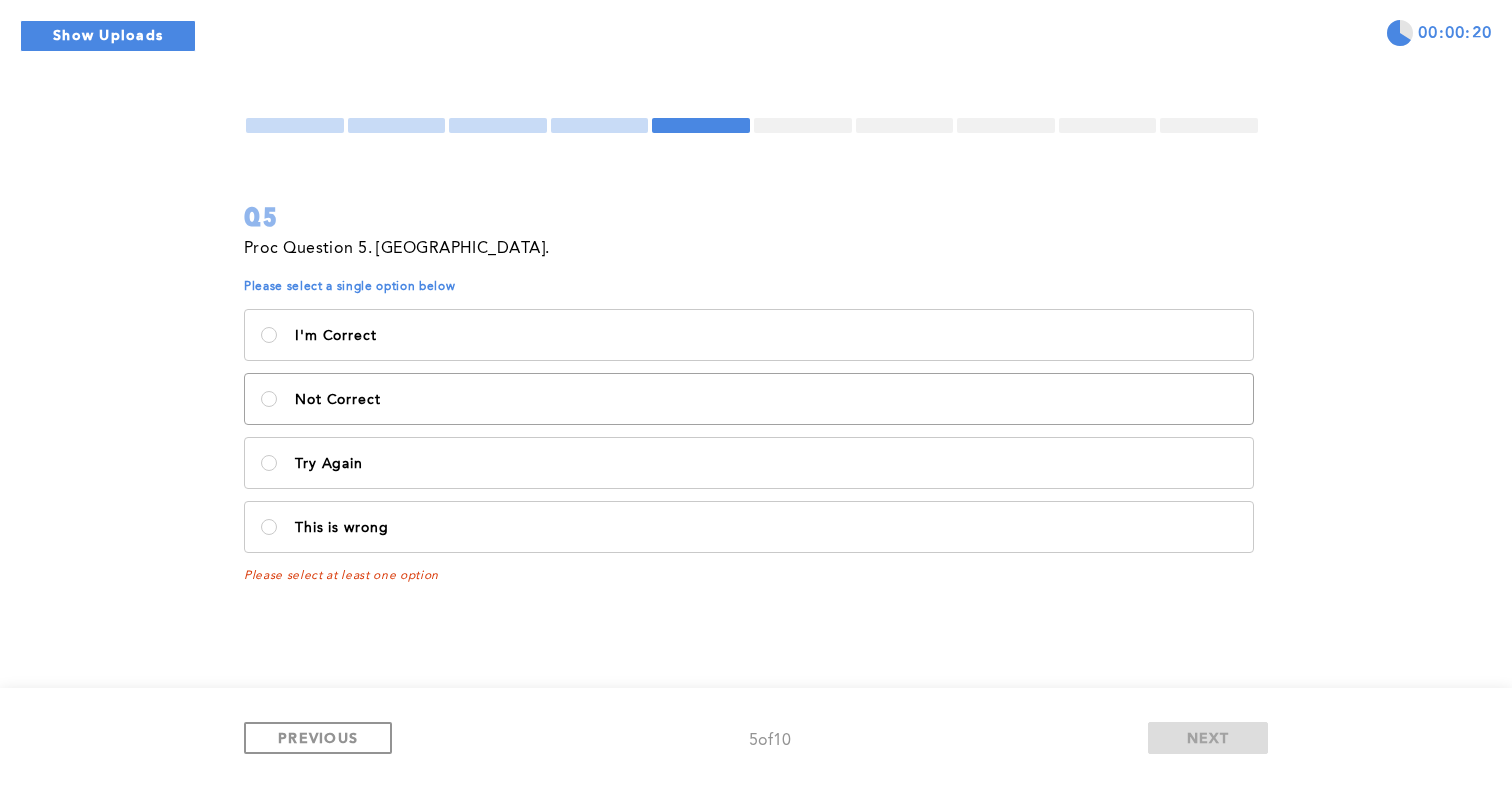 click on "Not Correct" at bounding box center [766, 400] 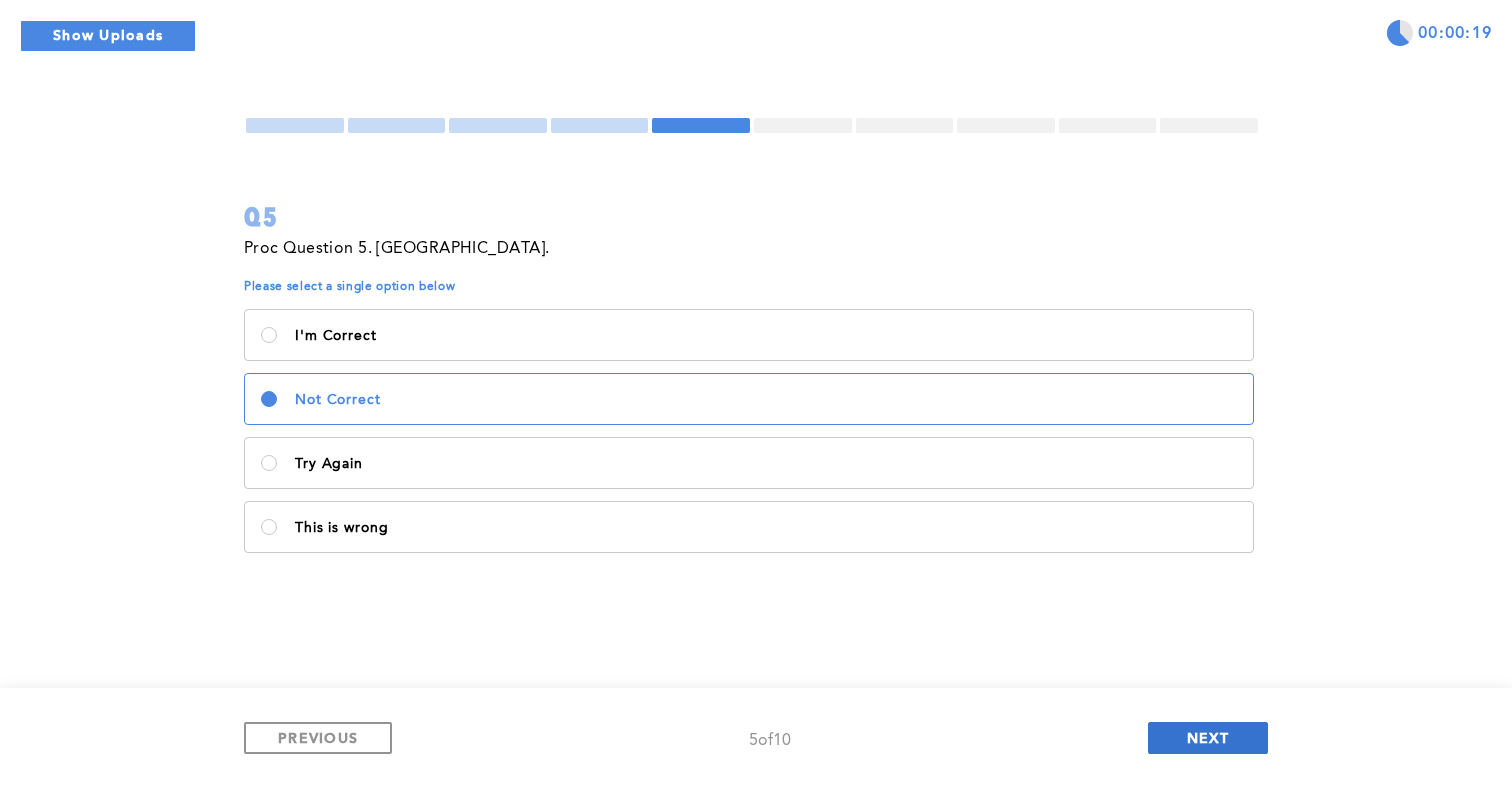 click on "NEXT" at bounding box center [1208, 738] 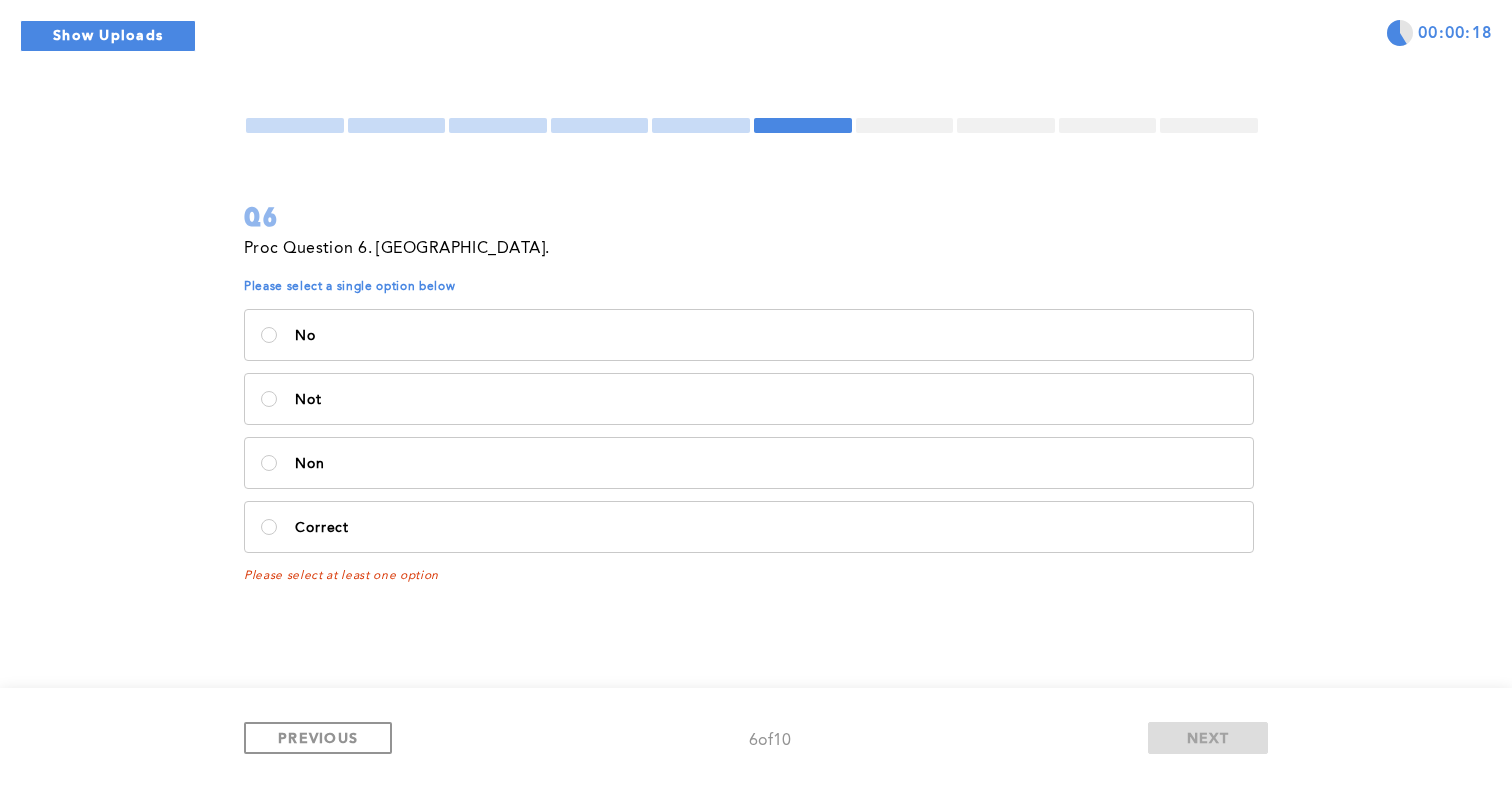 click on "Not" at bounding box center (749, 399) 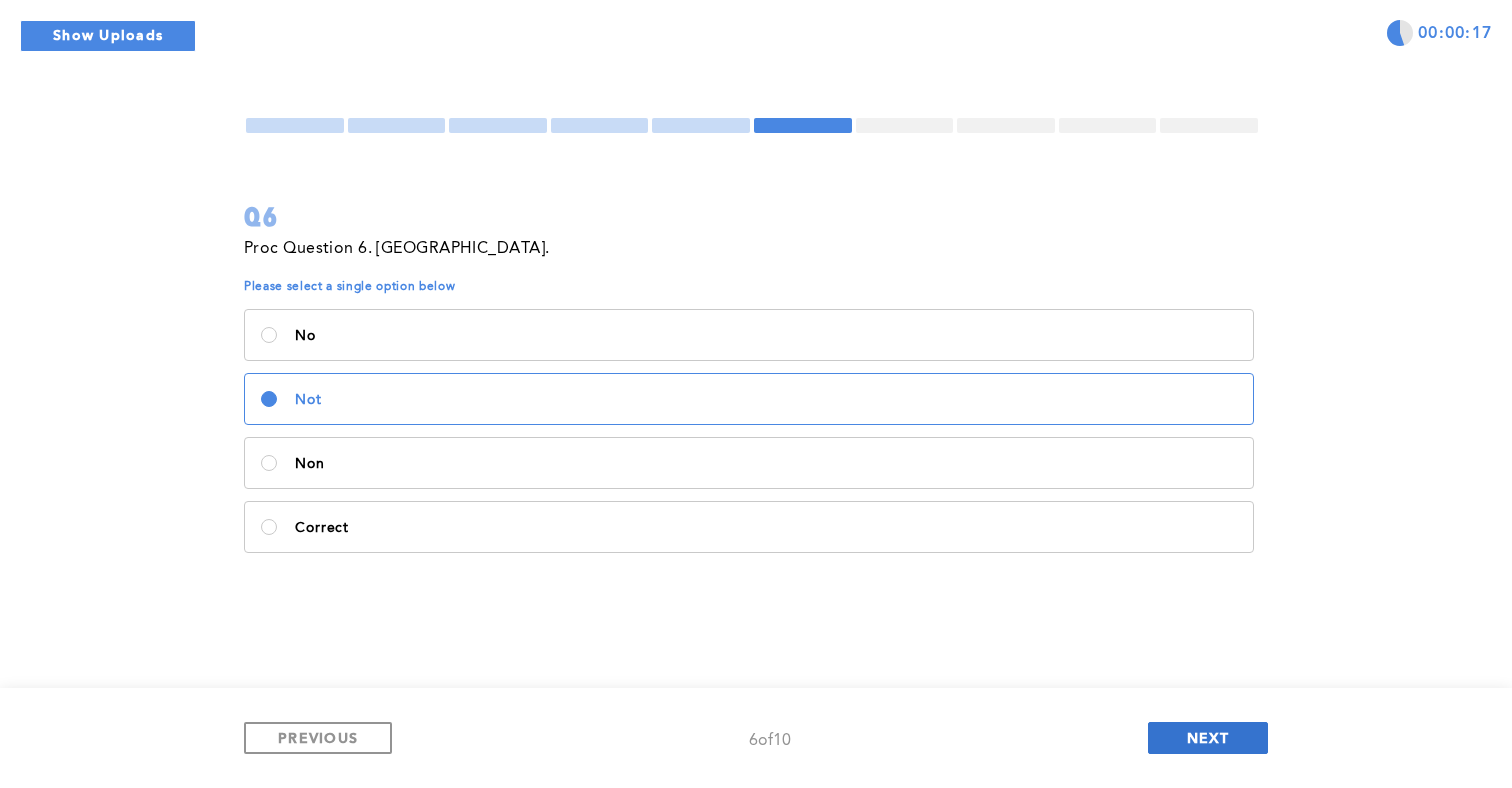click on "NEXT" at bounding box center [1208, 738] 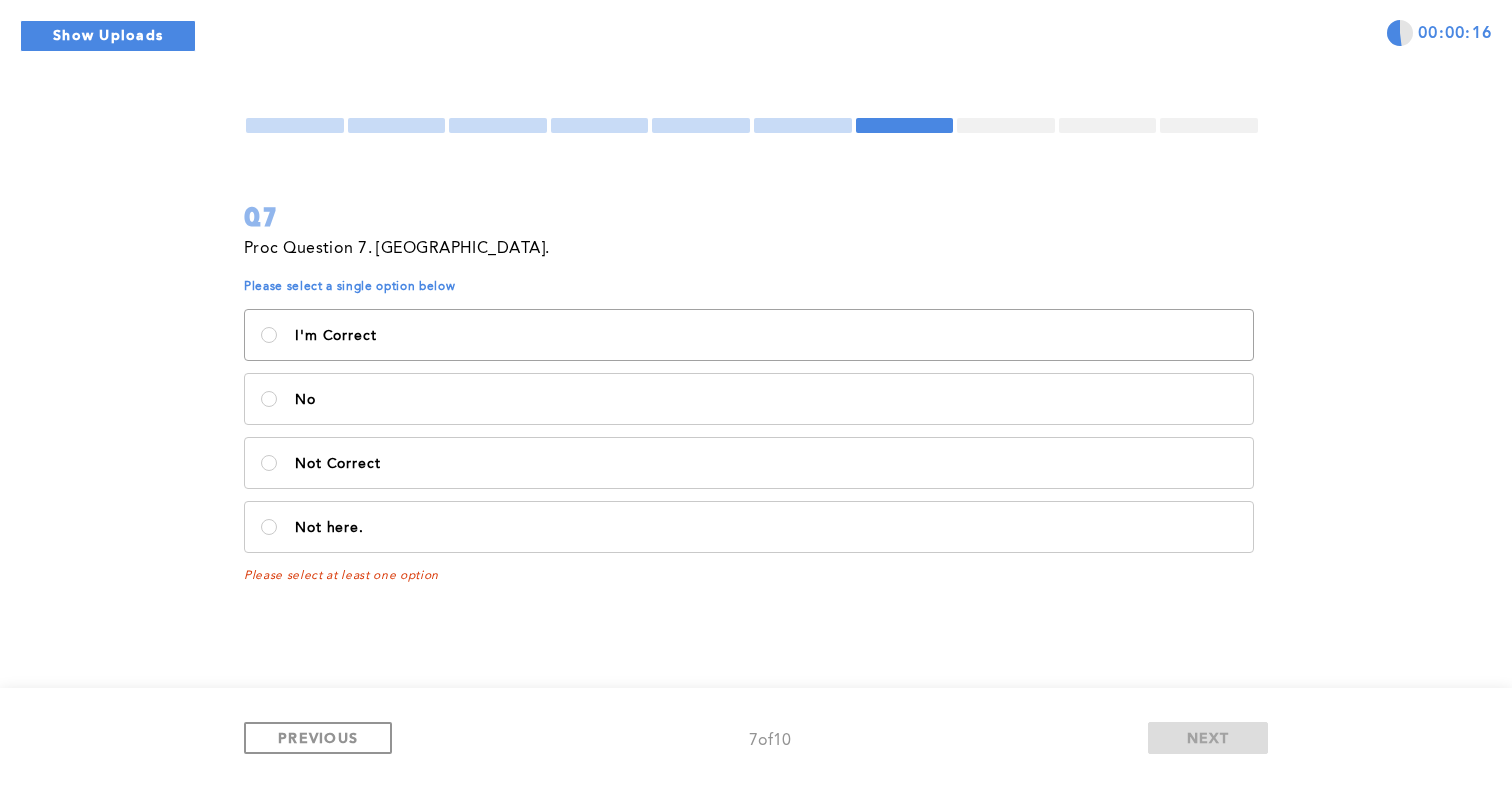 click on "I'm Correct" at bounding box center [749, 335] 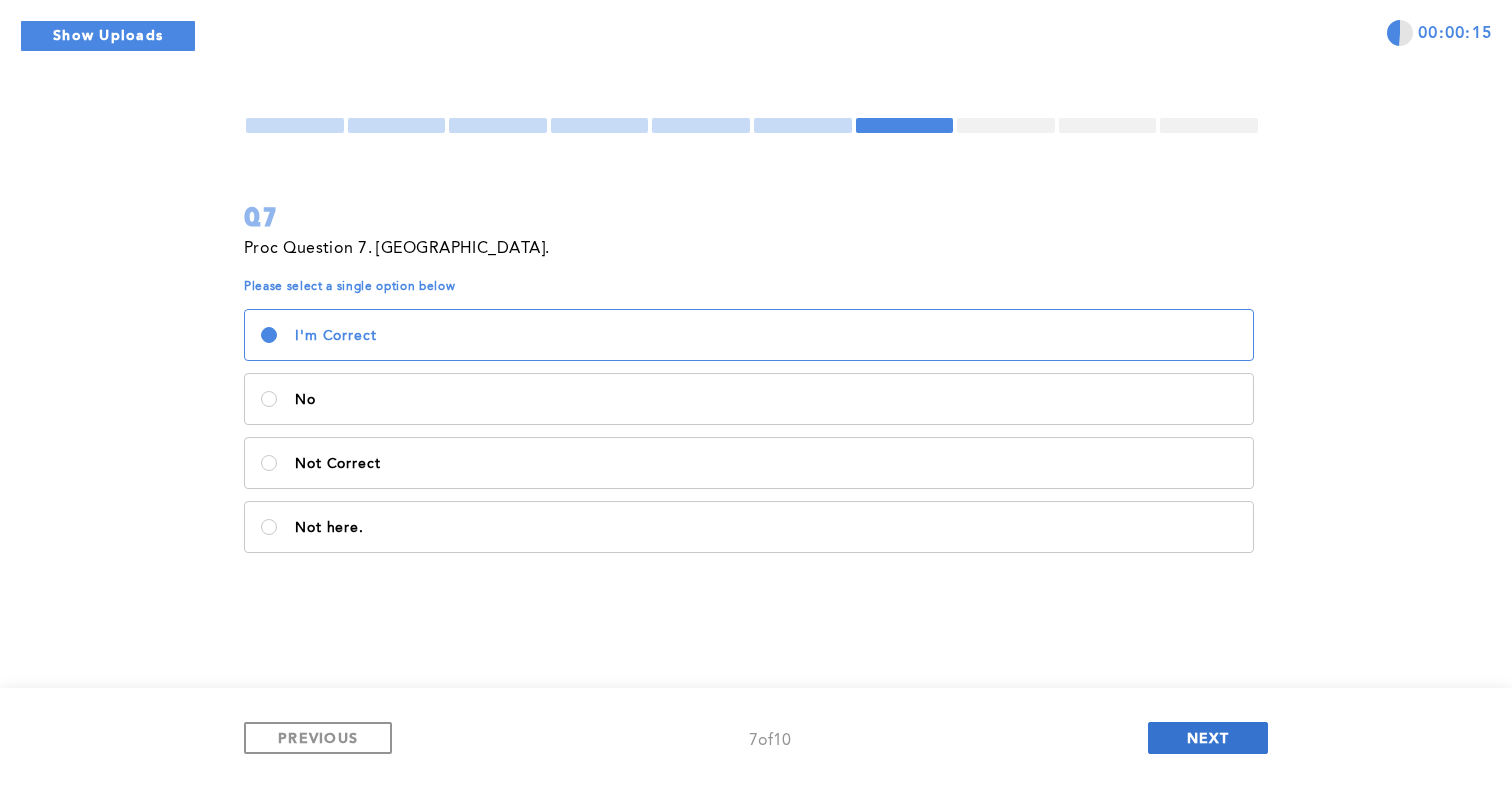 click on "NEXT" at bounding box center (1208, 738) 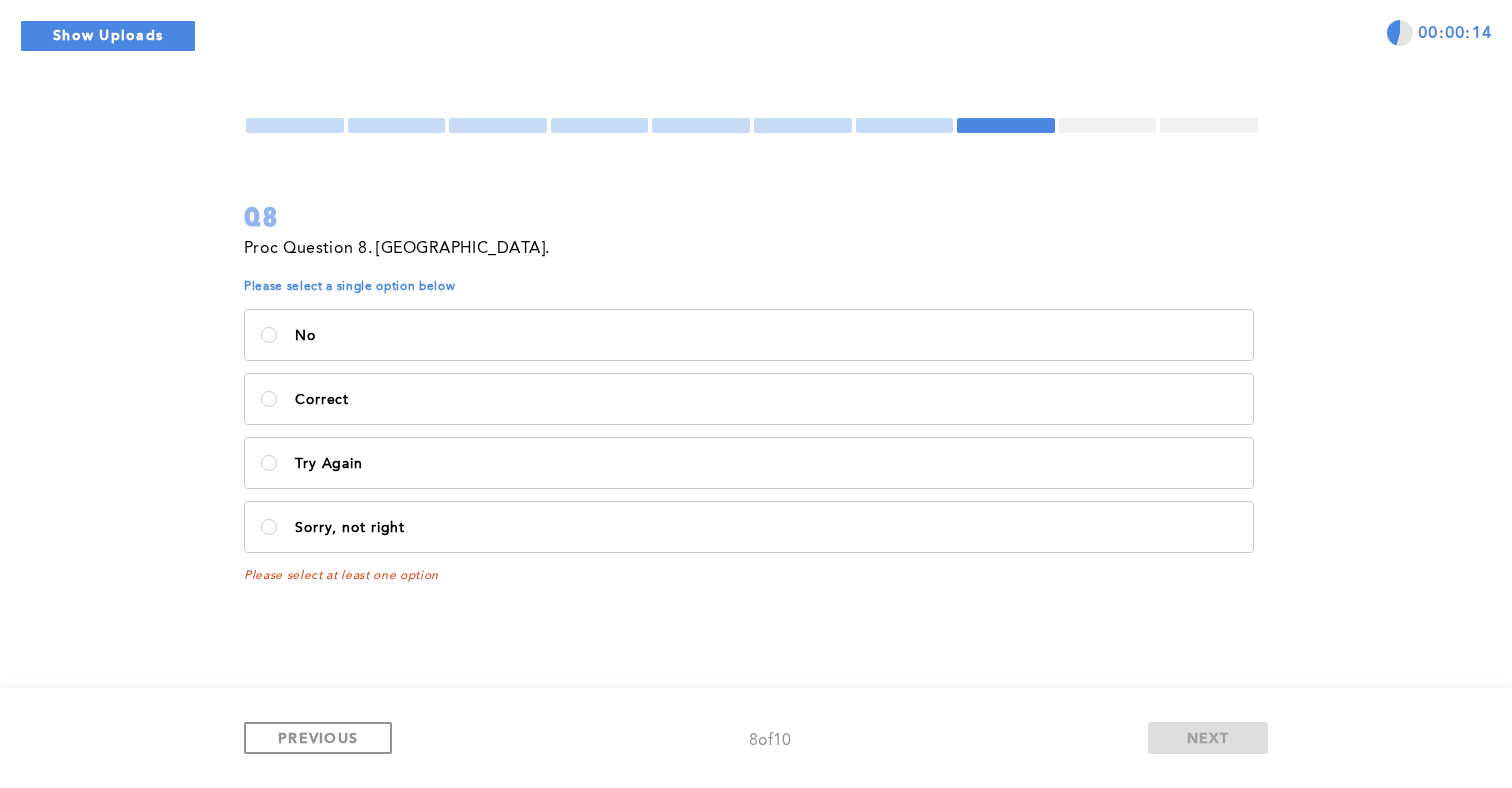 click on "Correct" at bounding box center (766, 400) 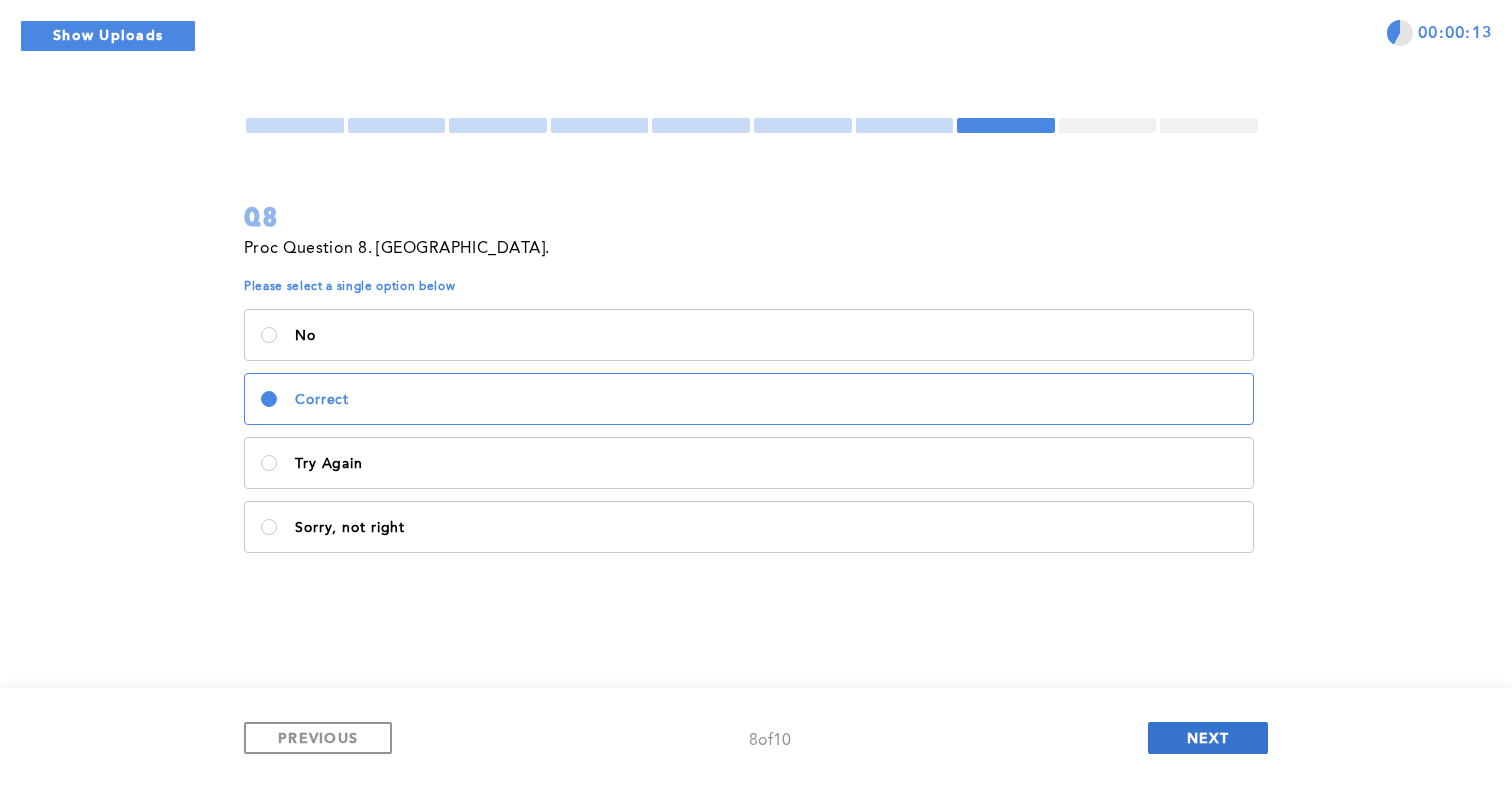 click on "NEXT" at bounding box center [1208, 738] 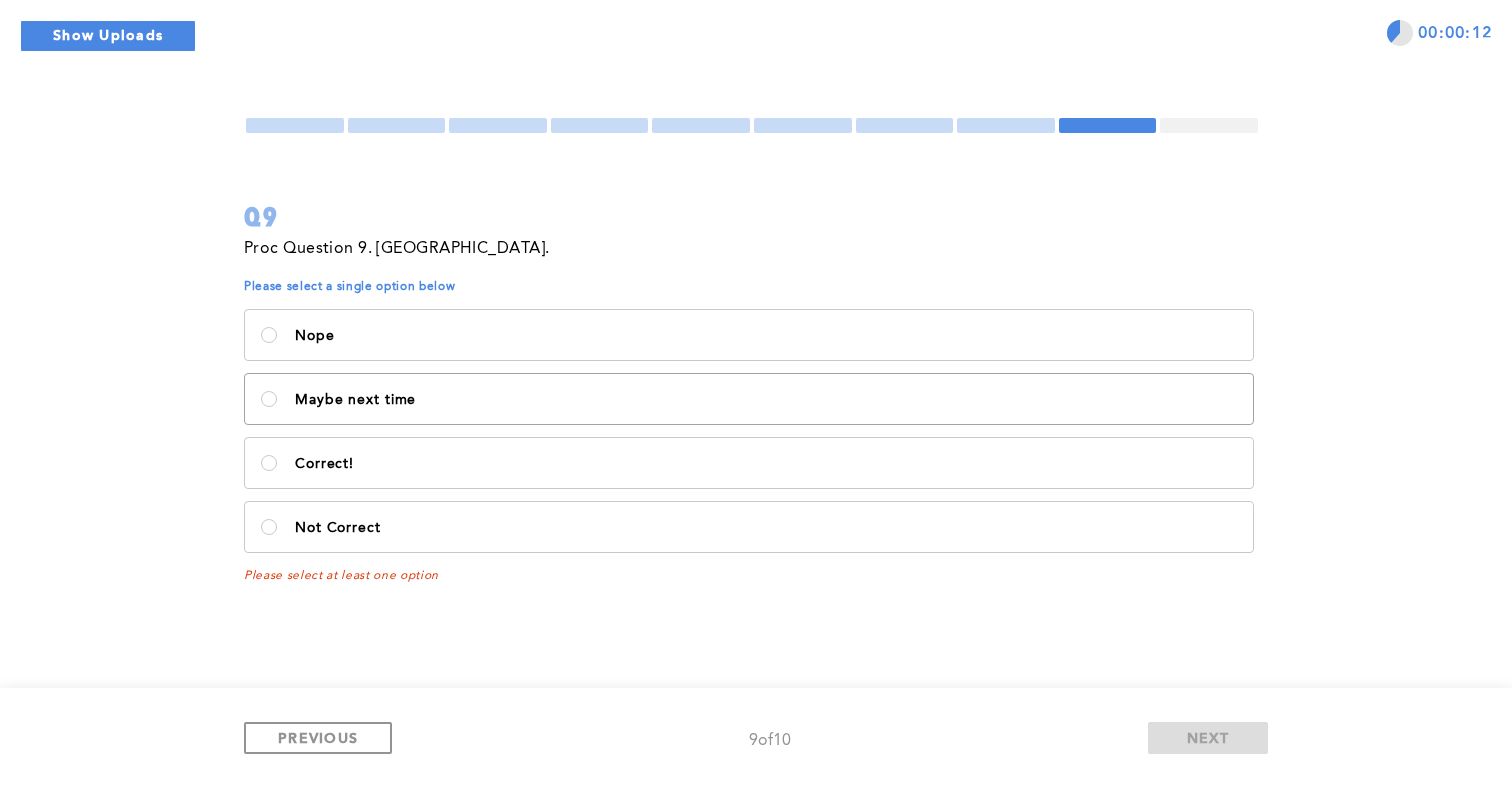 click on "Maybe next time" at bounding box center (766, 400) 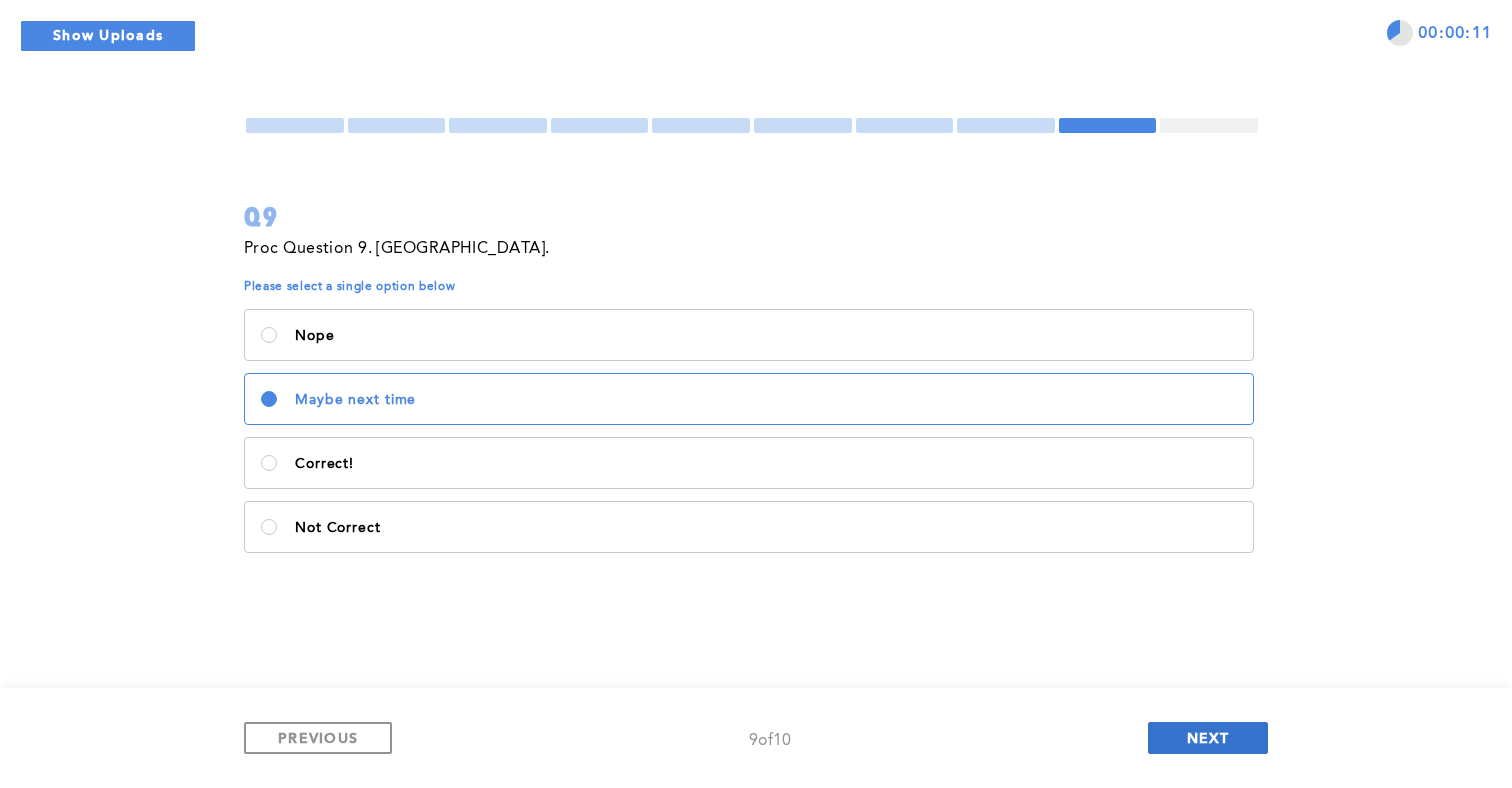 click on "NEXT" at bounding box center [1208, 738] 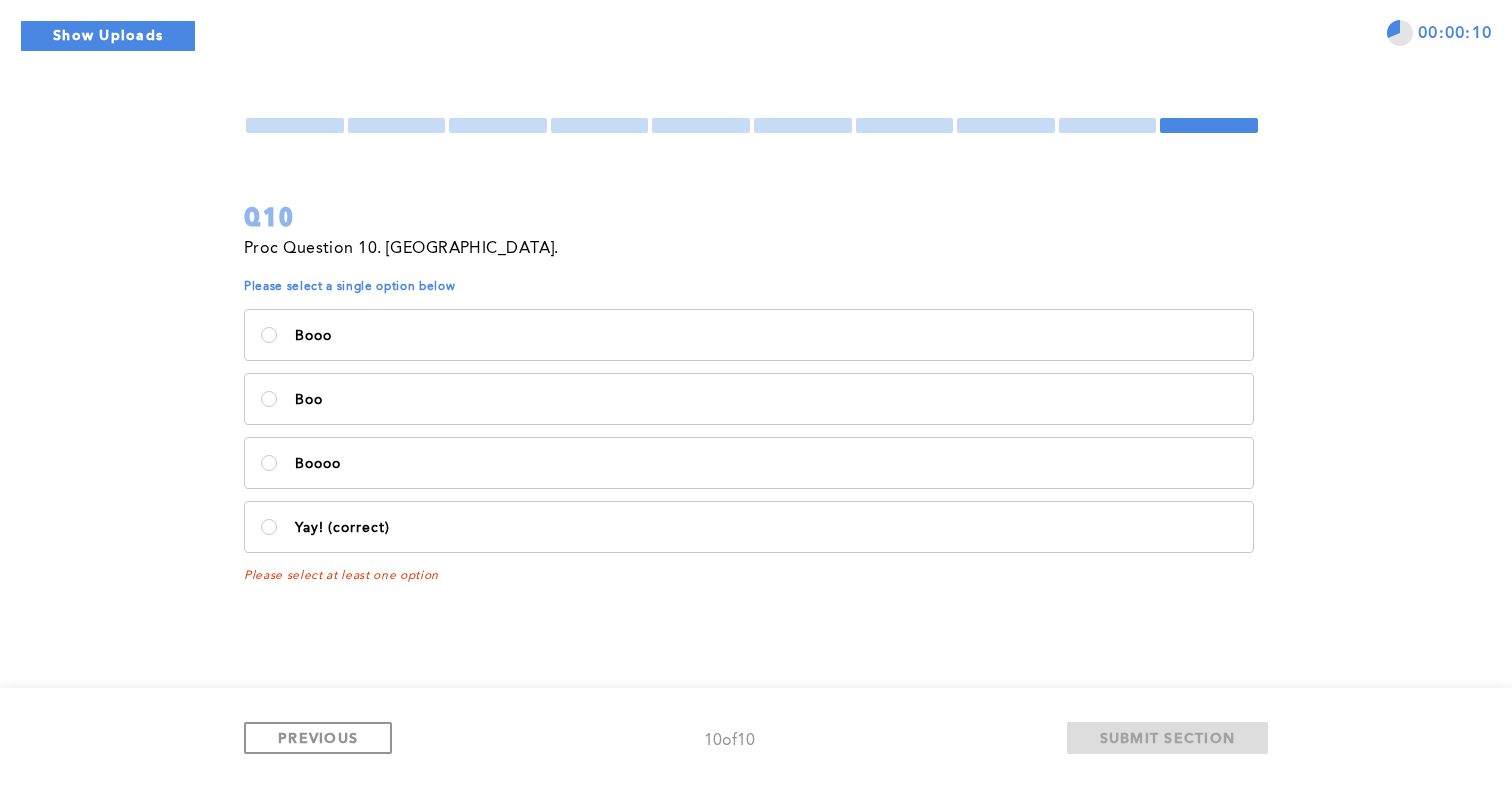 click on "Boooo" at bounding box center (766, 464) 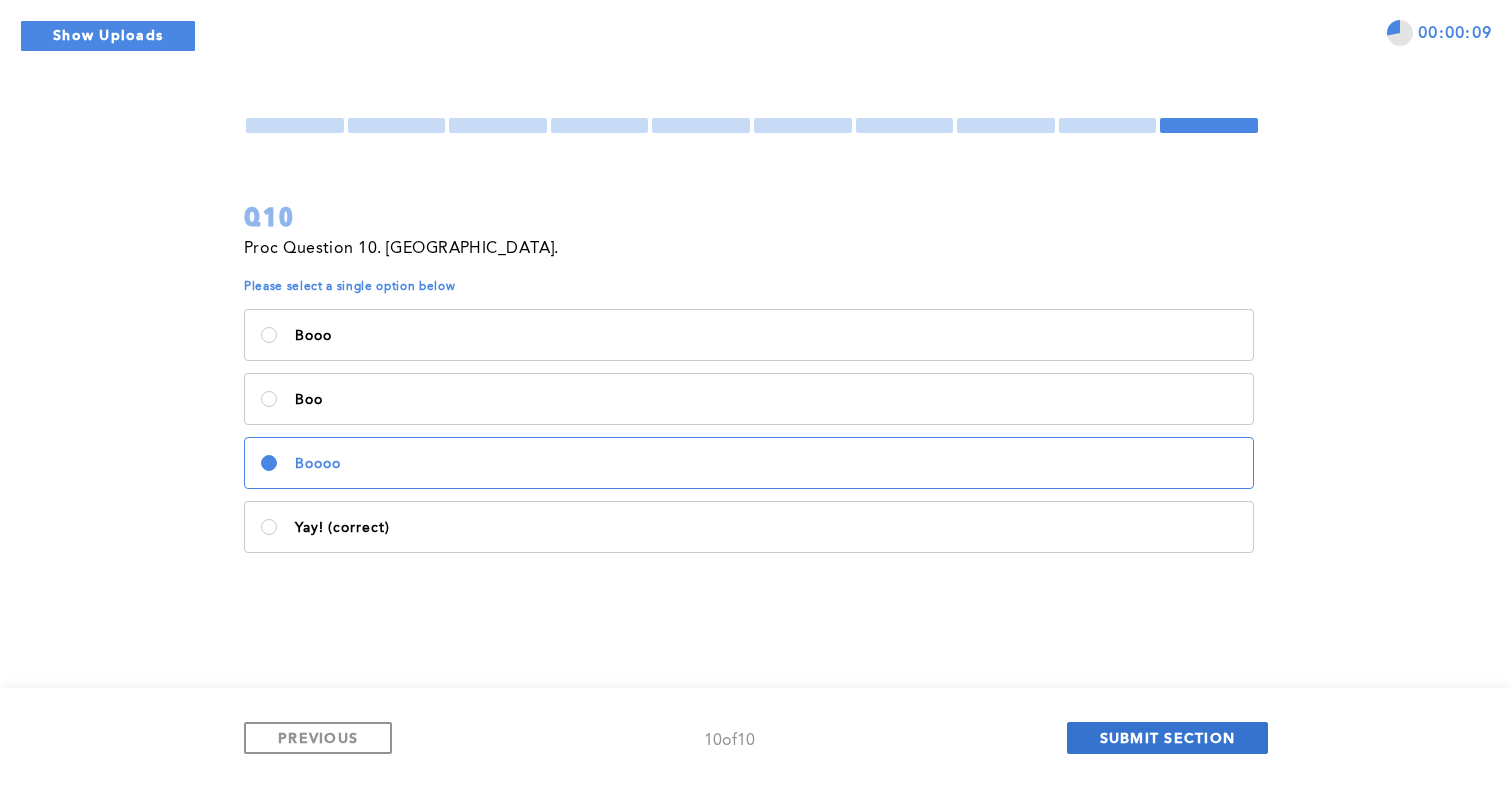 click on "SUBMIT SECTION" at bounding box center [1168, 738] 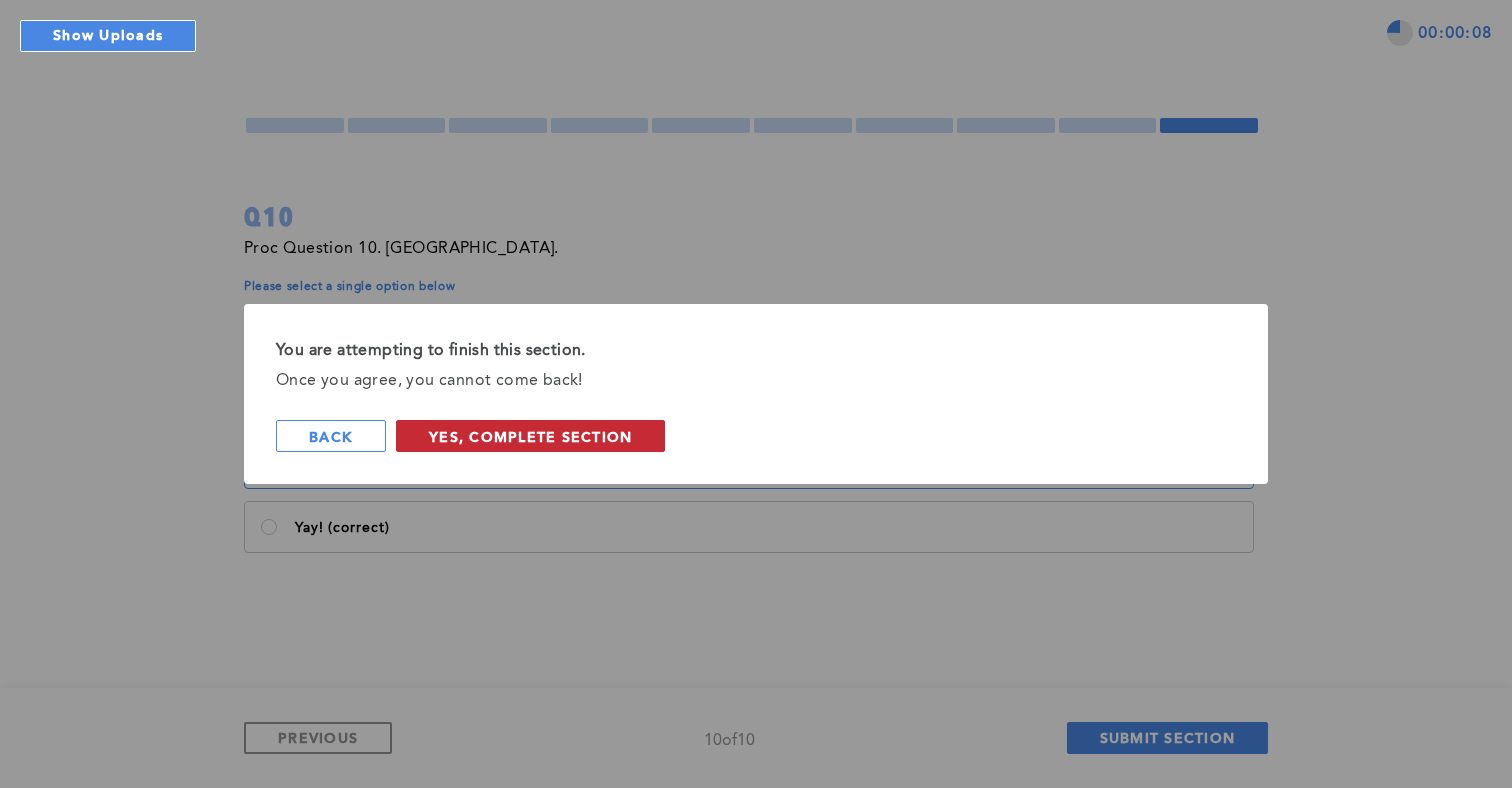 click on "Yes, Complete Section" at bounding box center (530, 436) 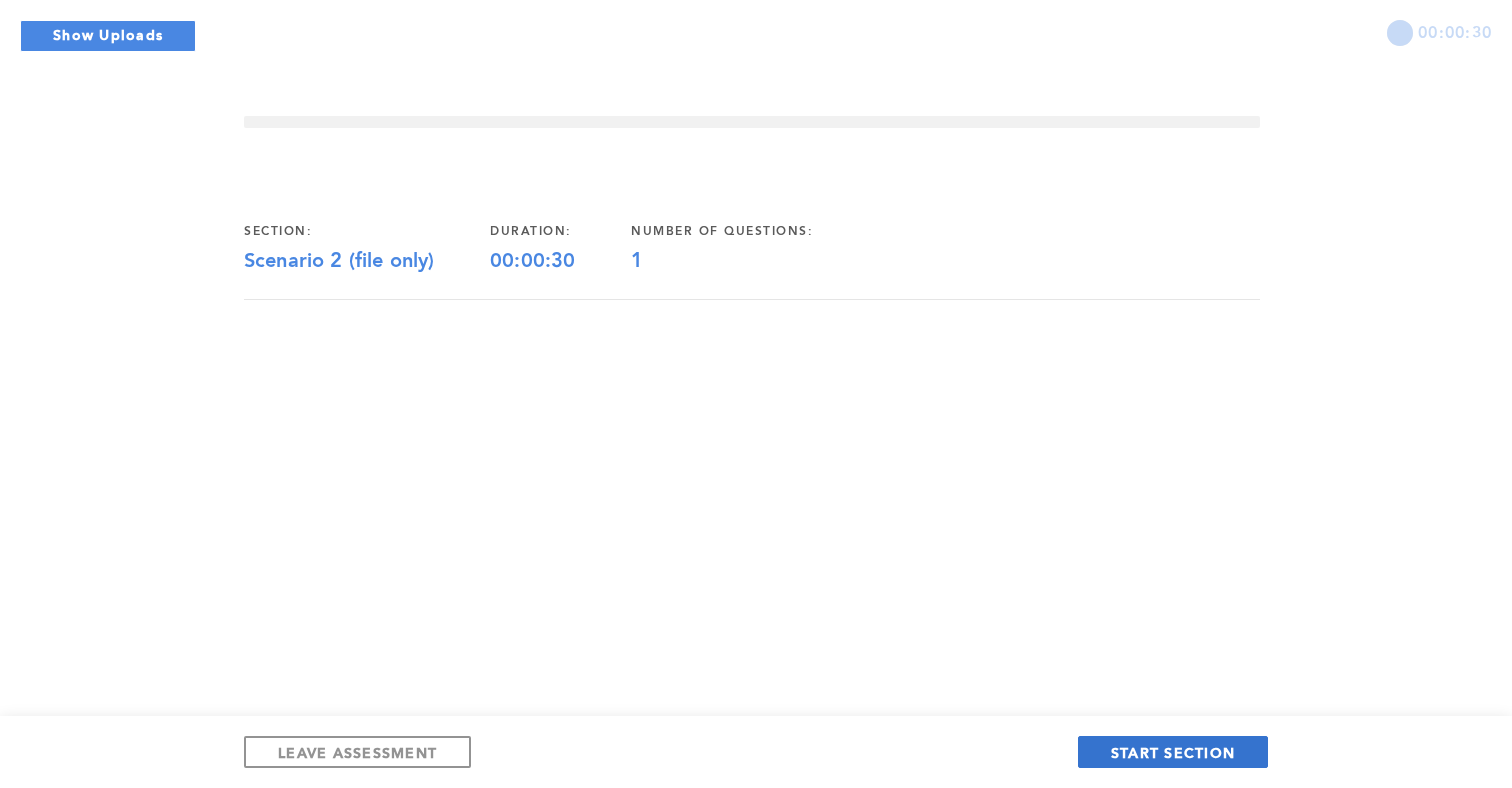 click on "START SECTION" at bounding box center (1173, 752) 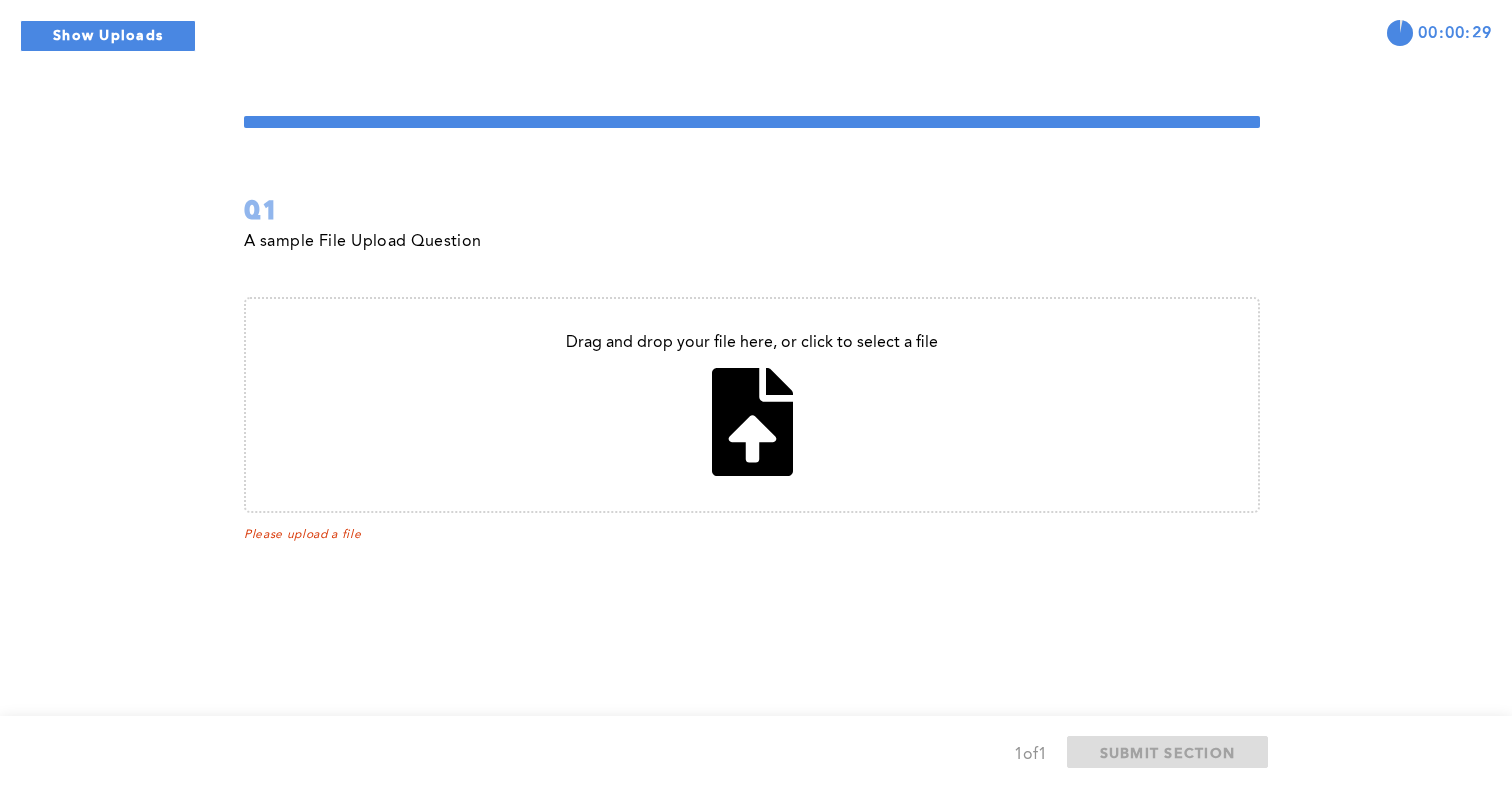 click at bounding box center [752, 405] 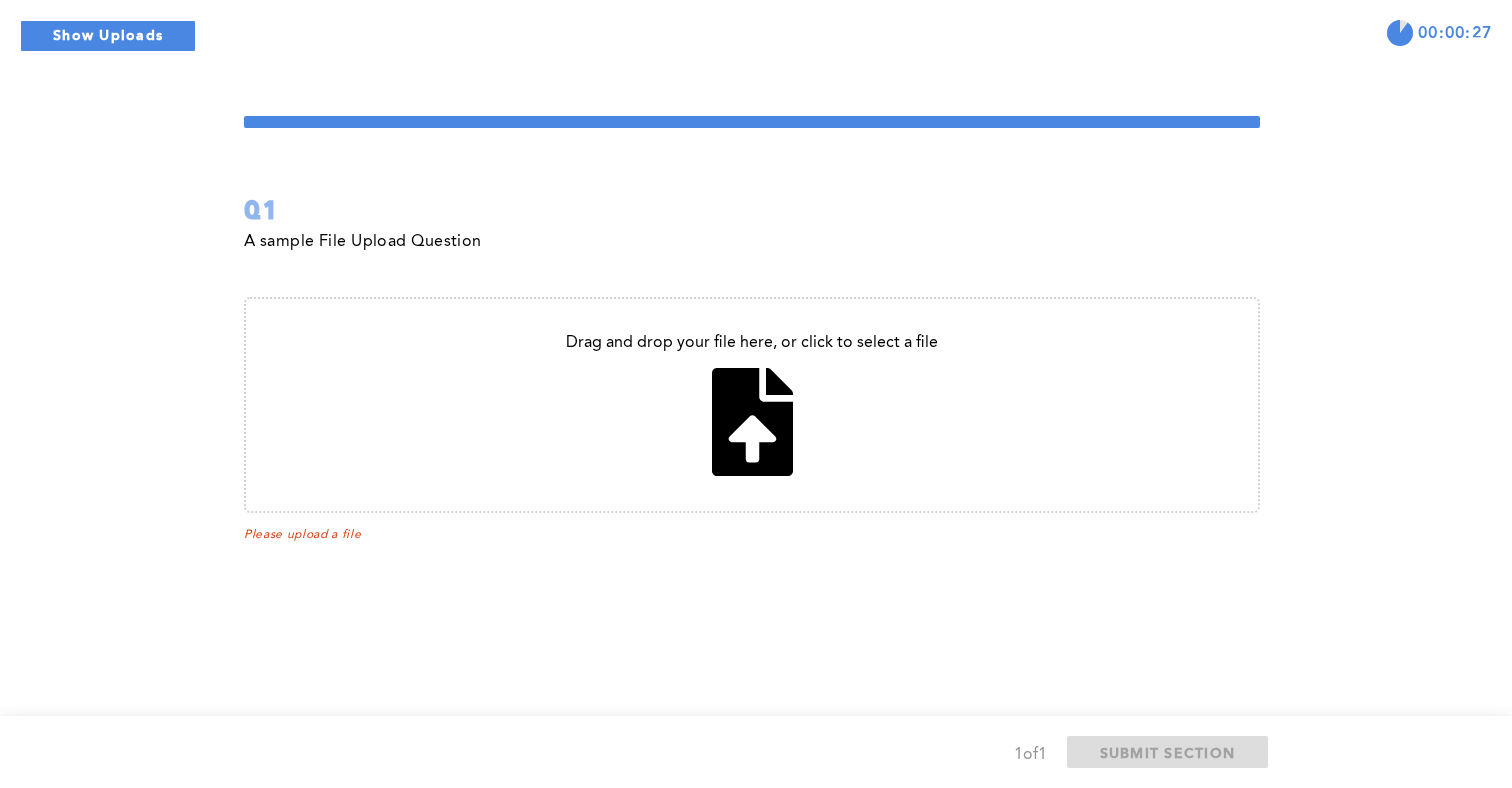 type on "C:\fakepath\test.png" 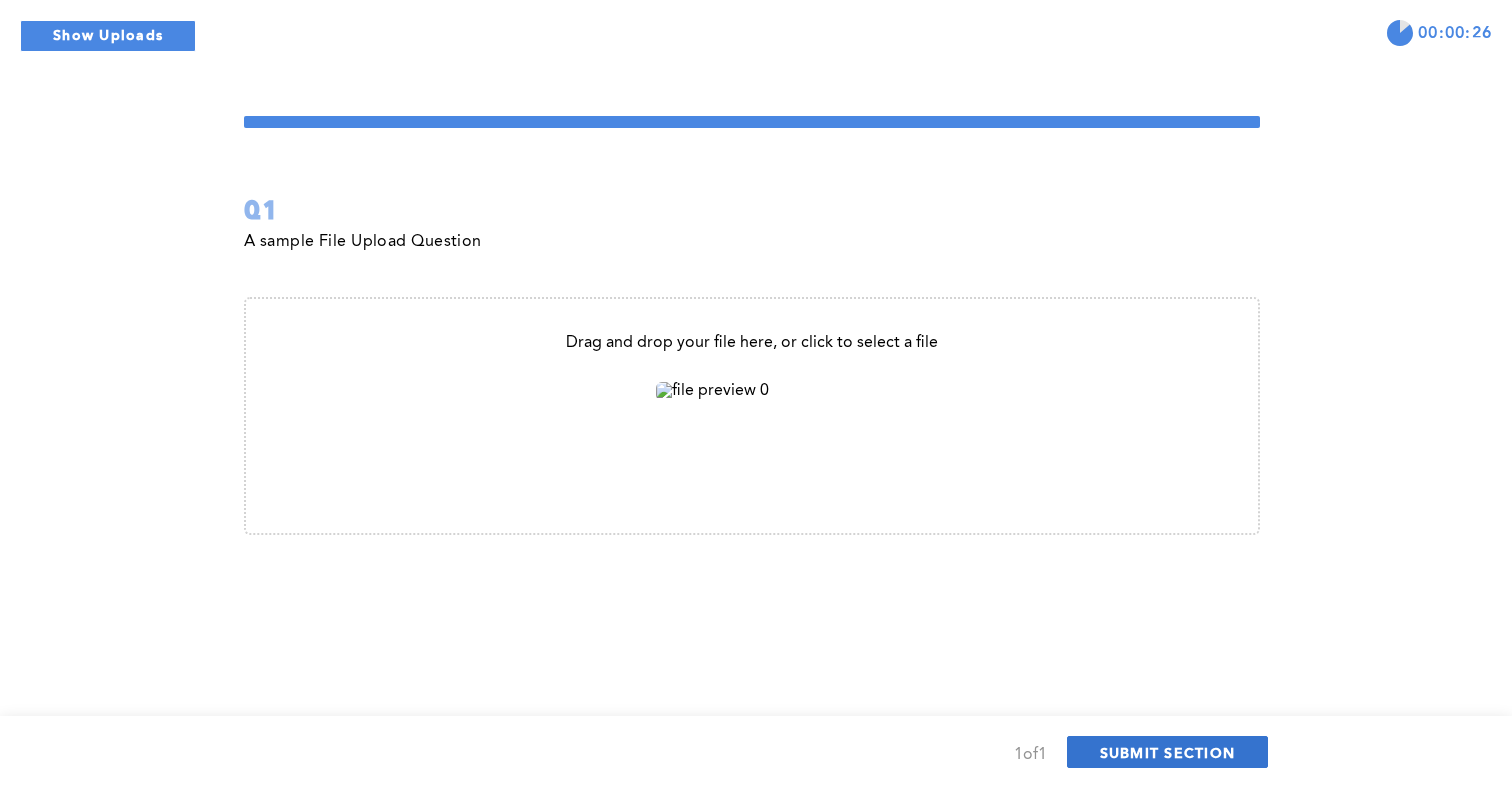 click on "SUBMIT SECTION" at bounding box center (1168, 752) 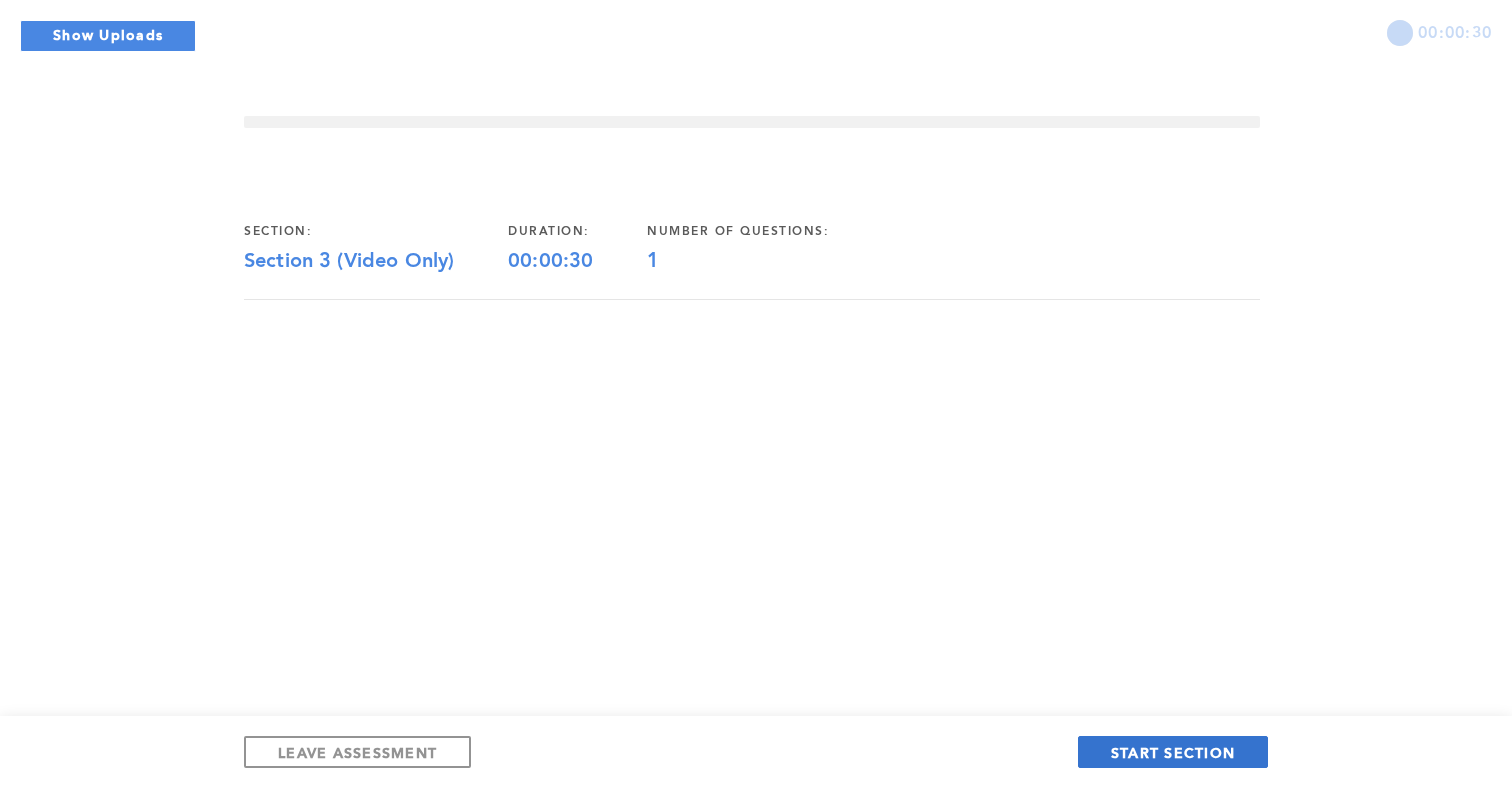 click on "START SECTION" at bounding box center (1173, 752) 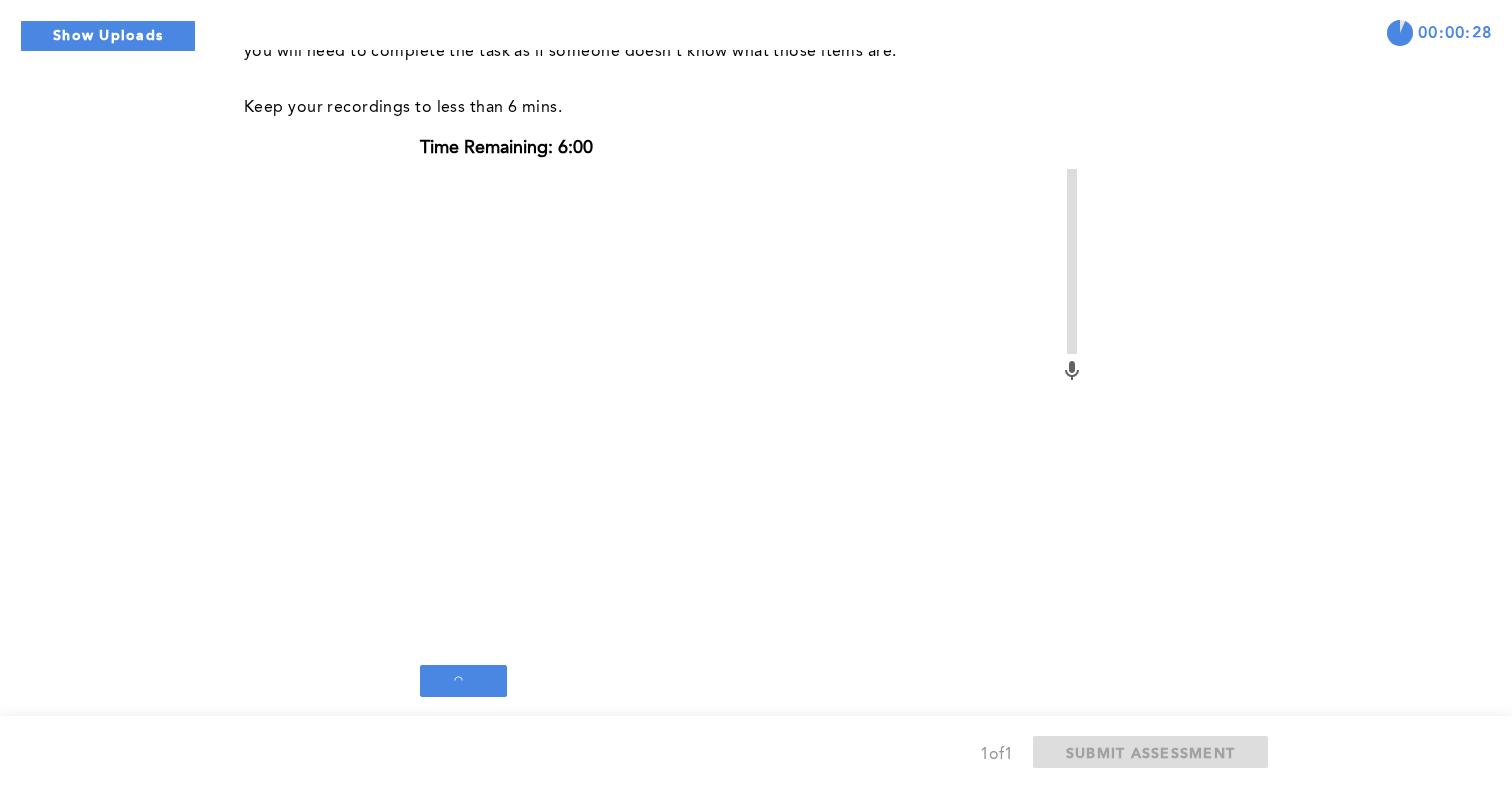 scroll, scrollTop: 287, scrollLeft: 0, axis: vertical 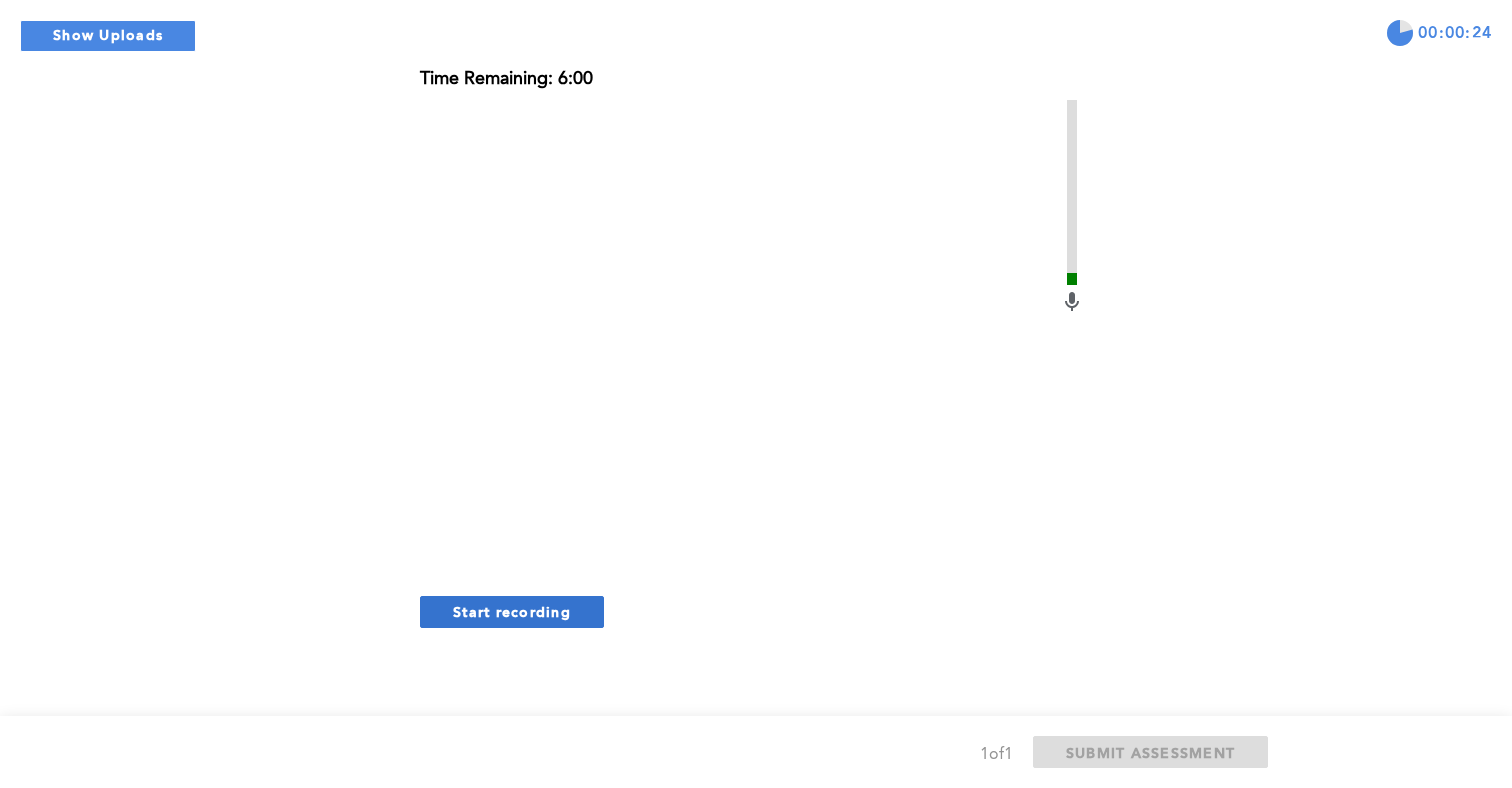 click on "Start recording" at bounding box center [512, 611] 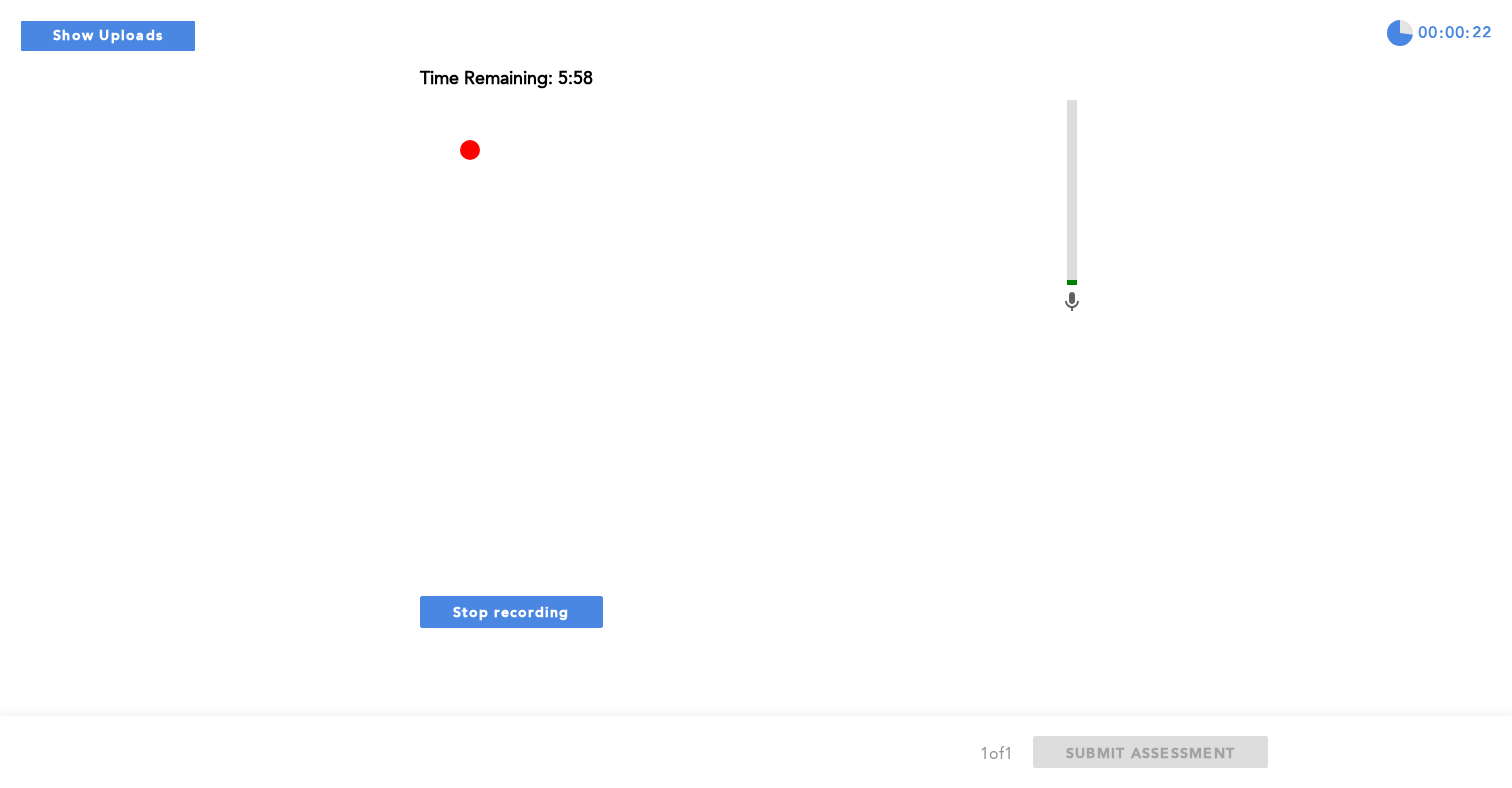 click on "Stop recording" at bounding box center (511, 611) 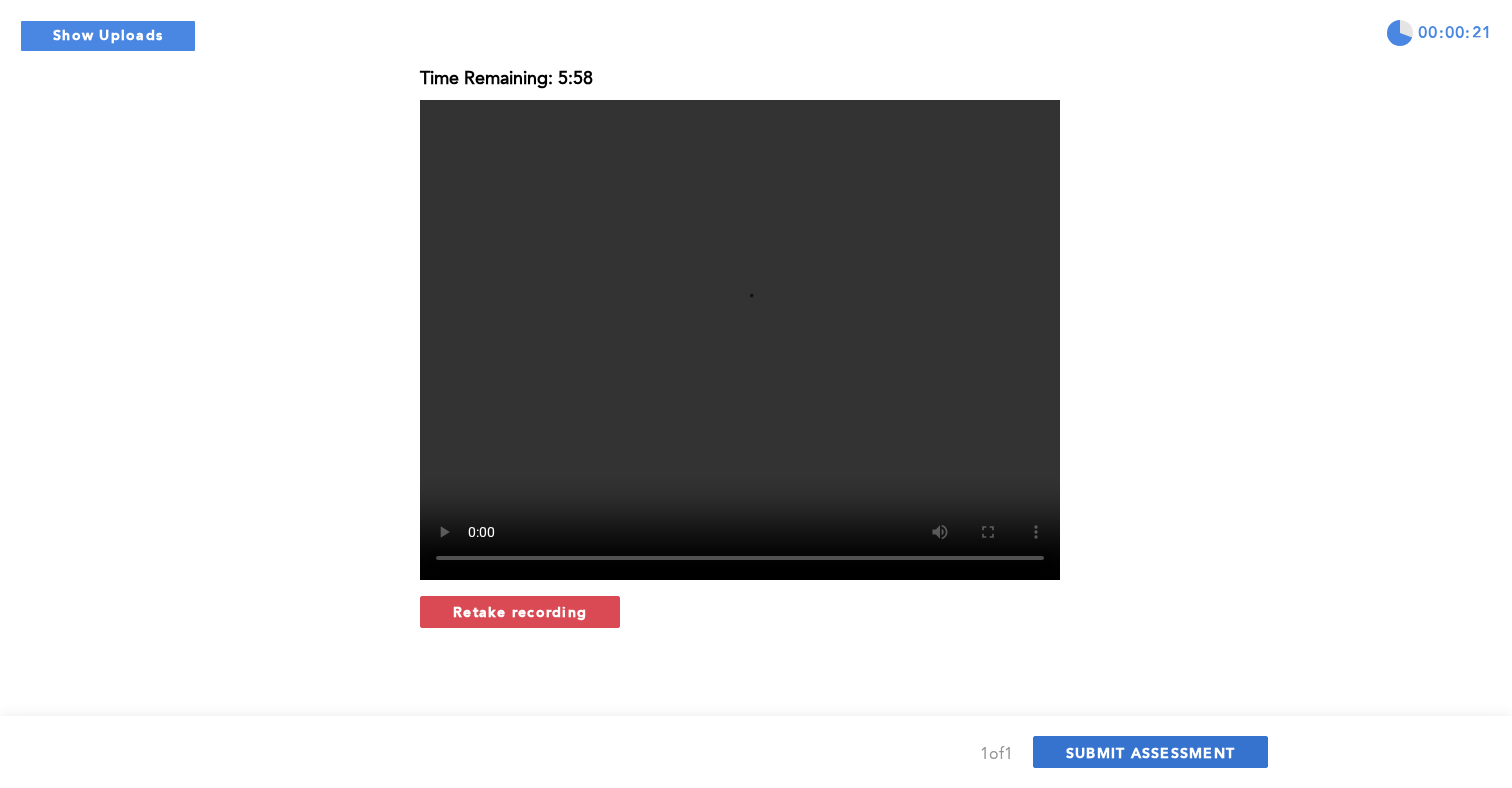 click on "SUBMIT ASSESSMENT" at bounding box center (1150, 752) 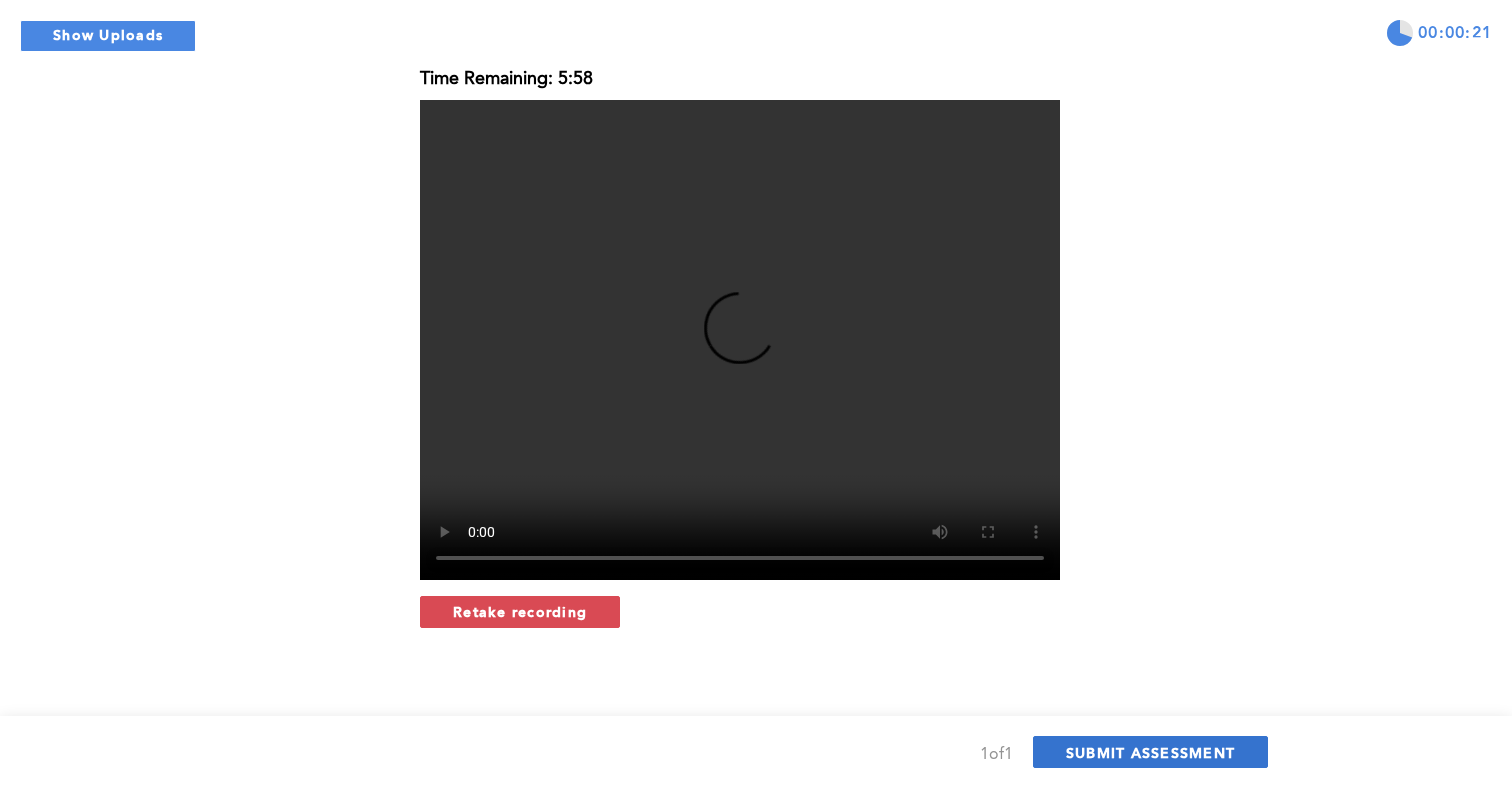 scroll, scrollTop: 0, scrollLeft: 0, axis: both 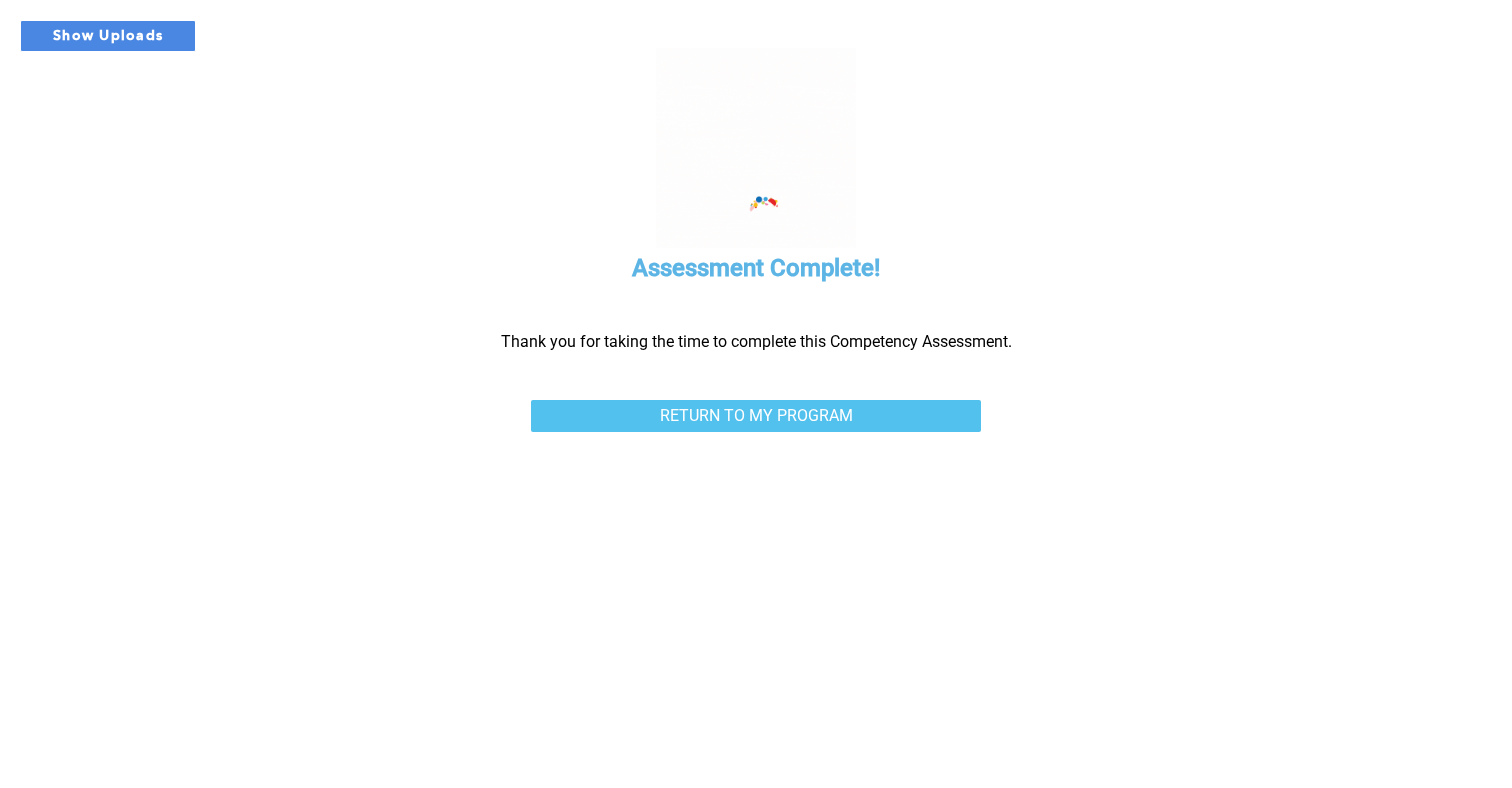 click on "RETURN TO MY PROGRAM" at bounding box center (756, 416) 